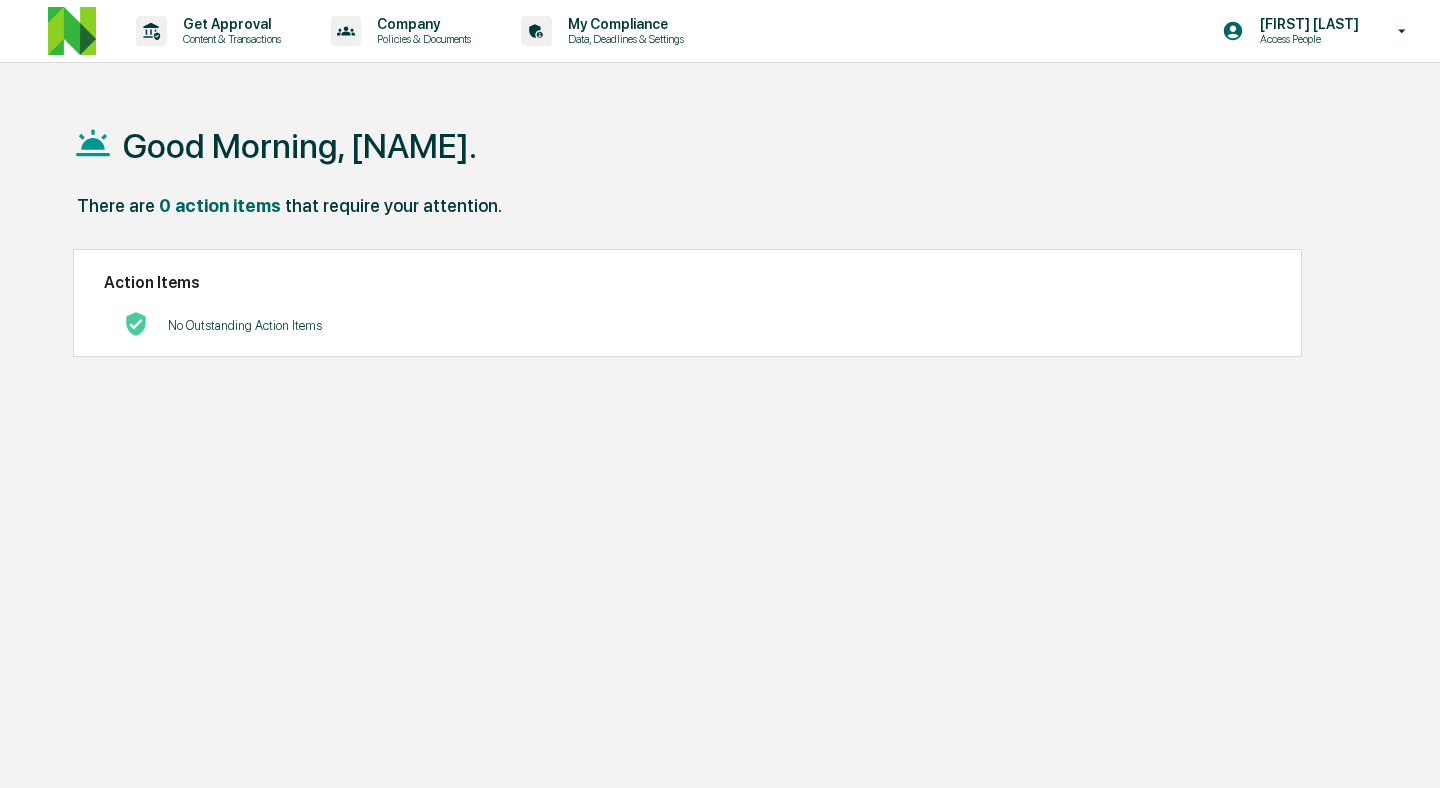 scroll, scrollTop: 0, scrollLeft: 0, axis: both 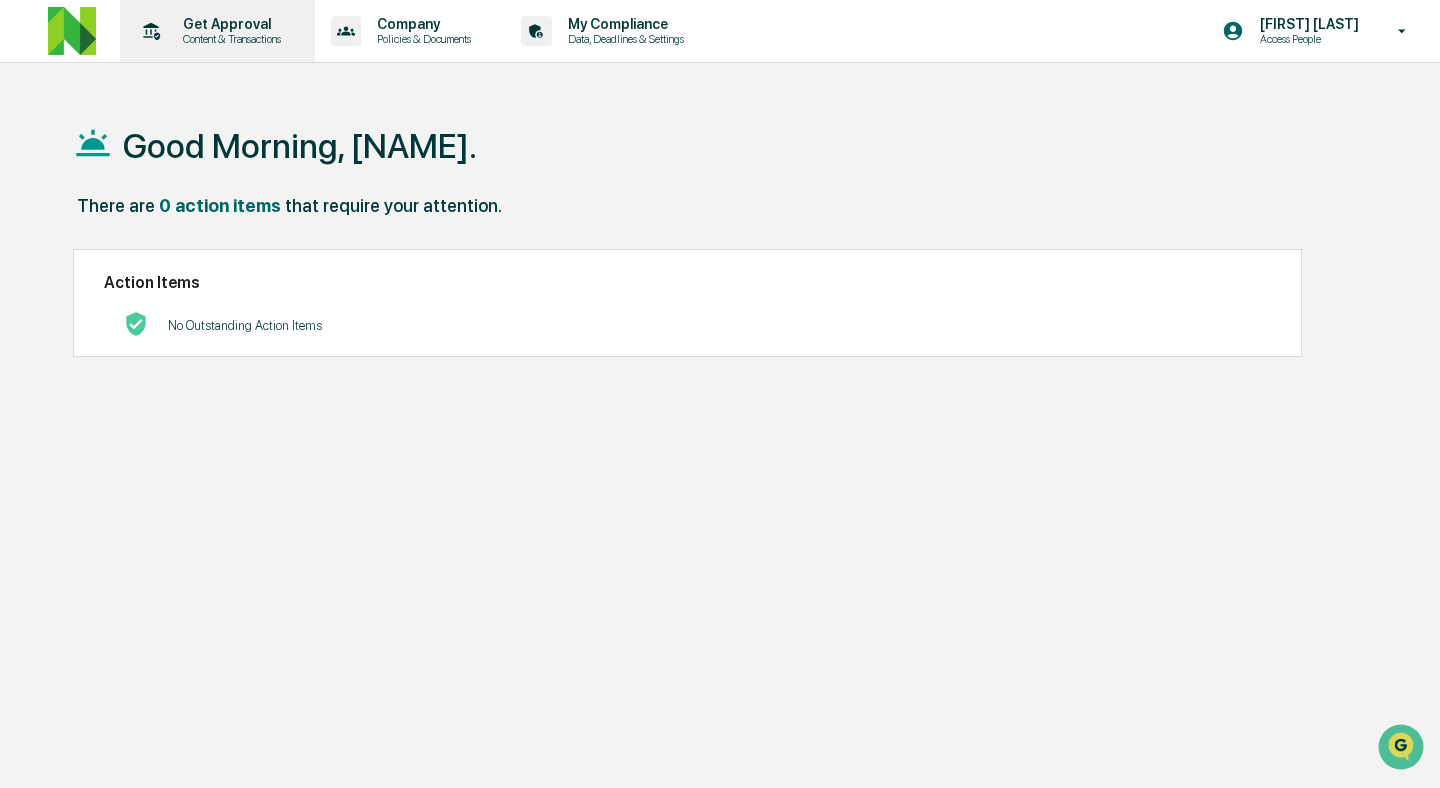 click on "Get Approval" at bounding box center [229, 24] 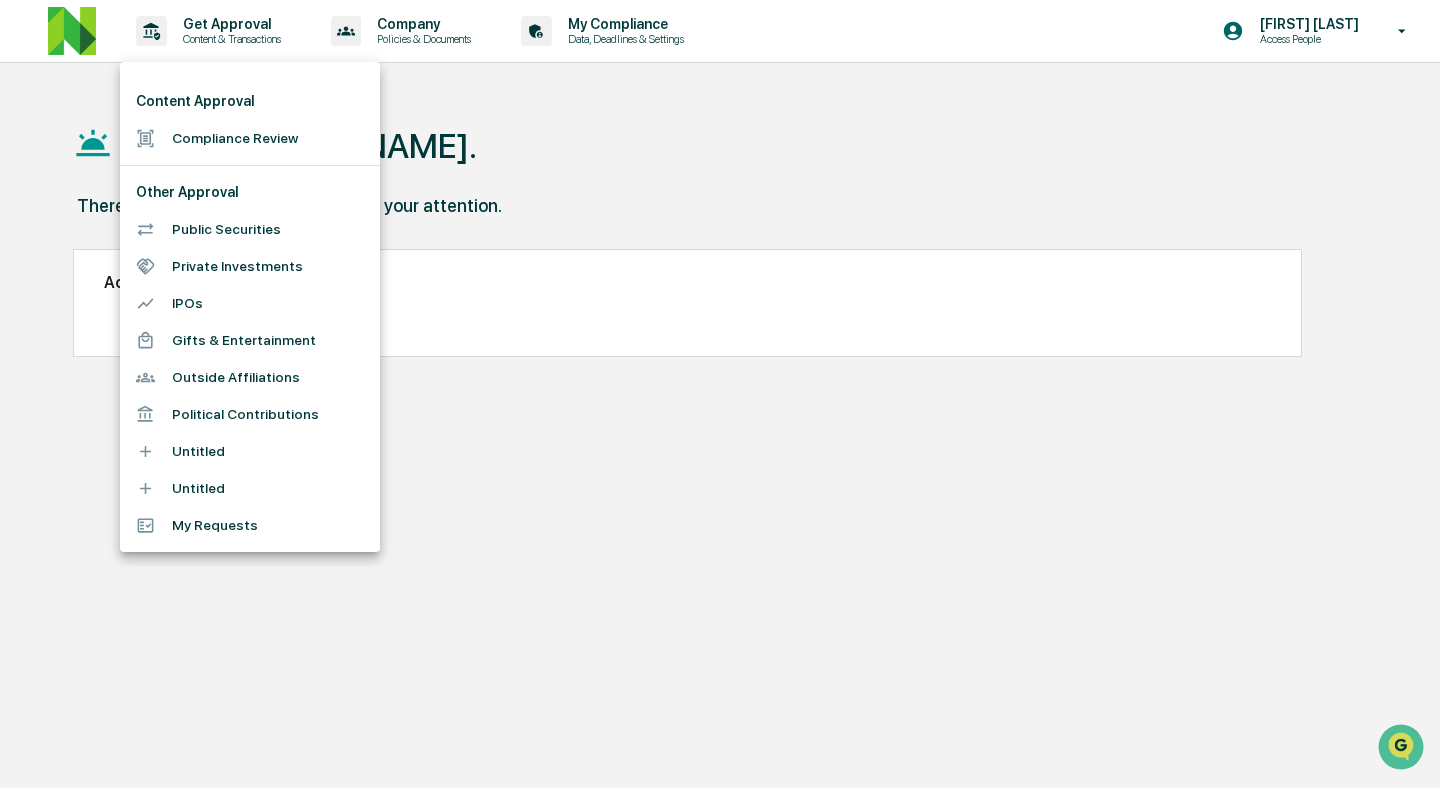 click on "Compliance Review" at bounding box center (250, 138) 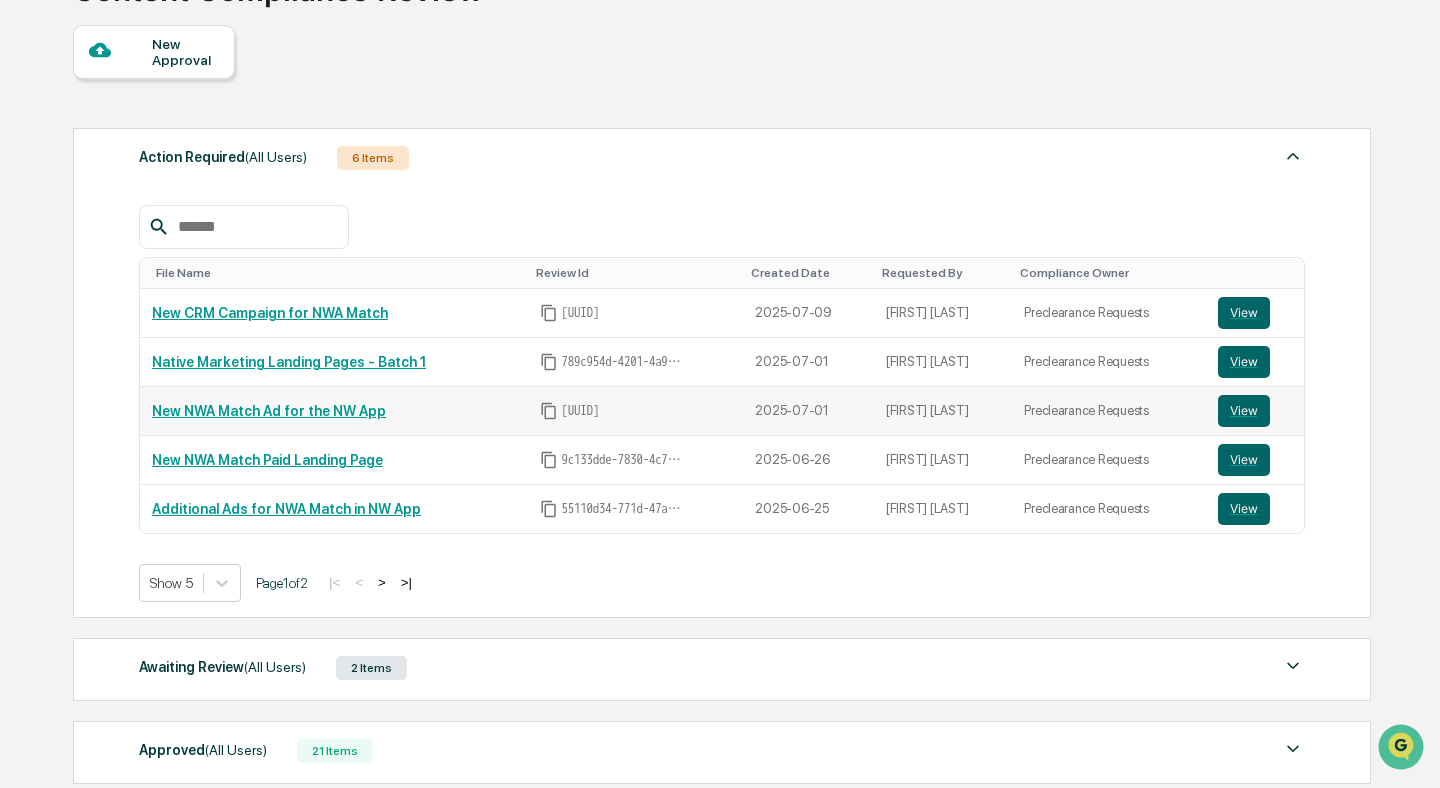 scroll, scrollTop: 172, scrollLeft: 0, axis: vertical 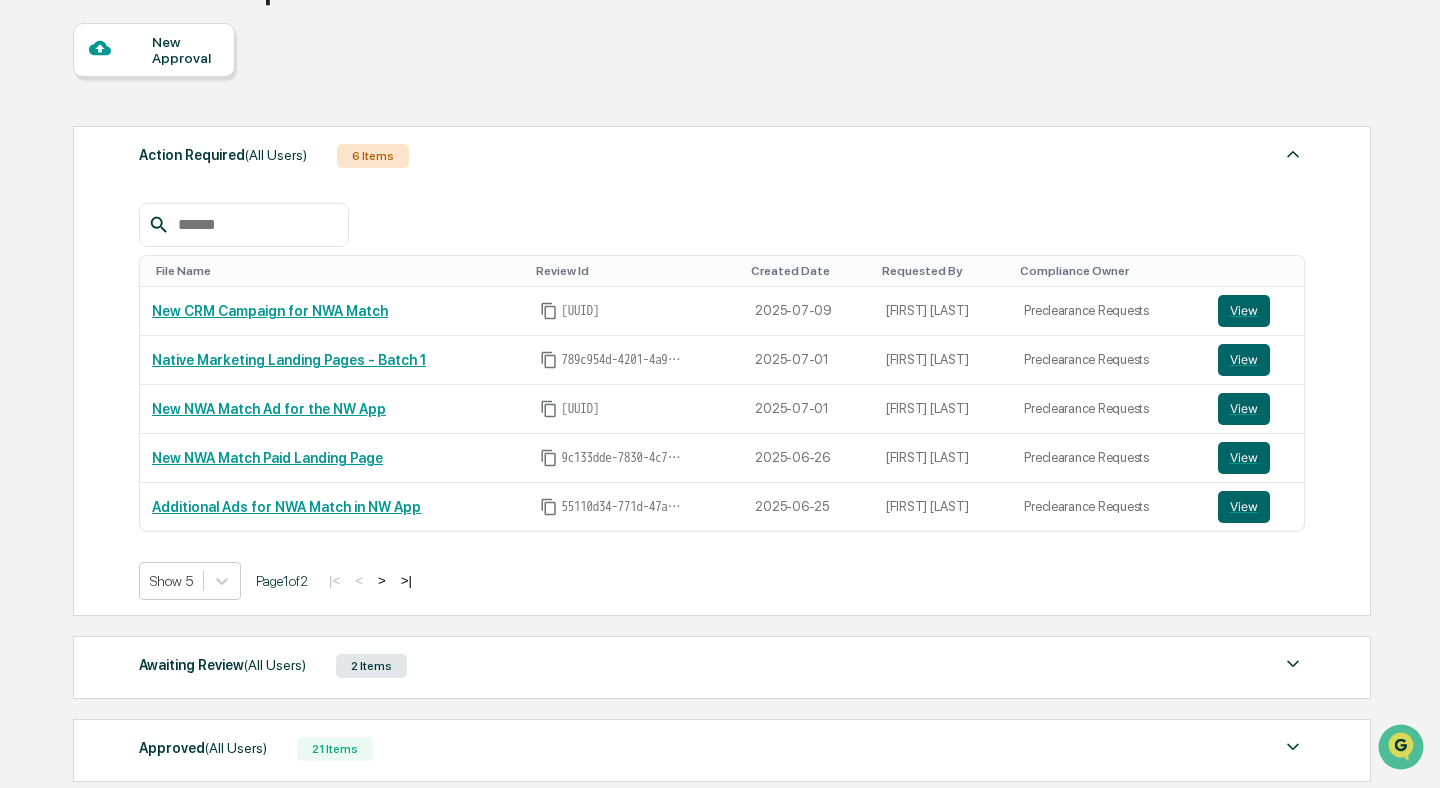 click on ">" at bounding box center [382, 580] 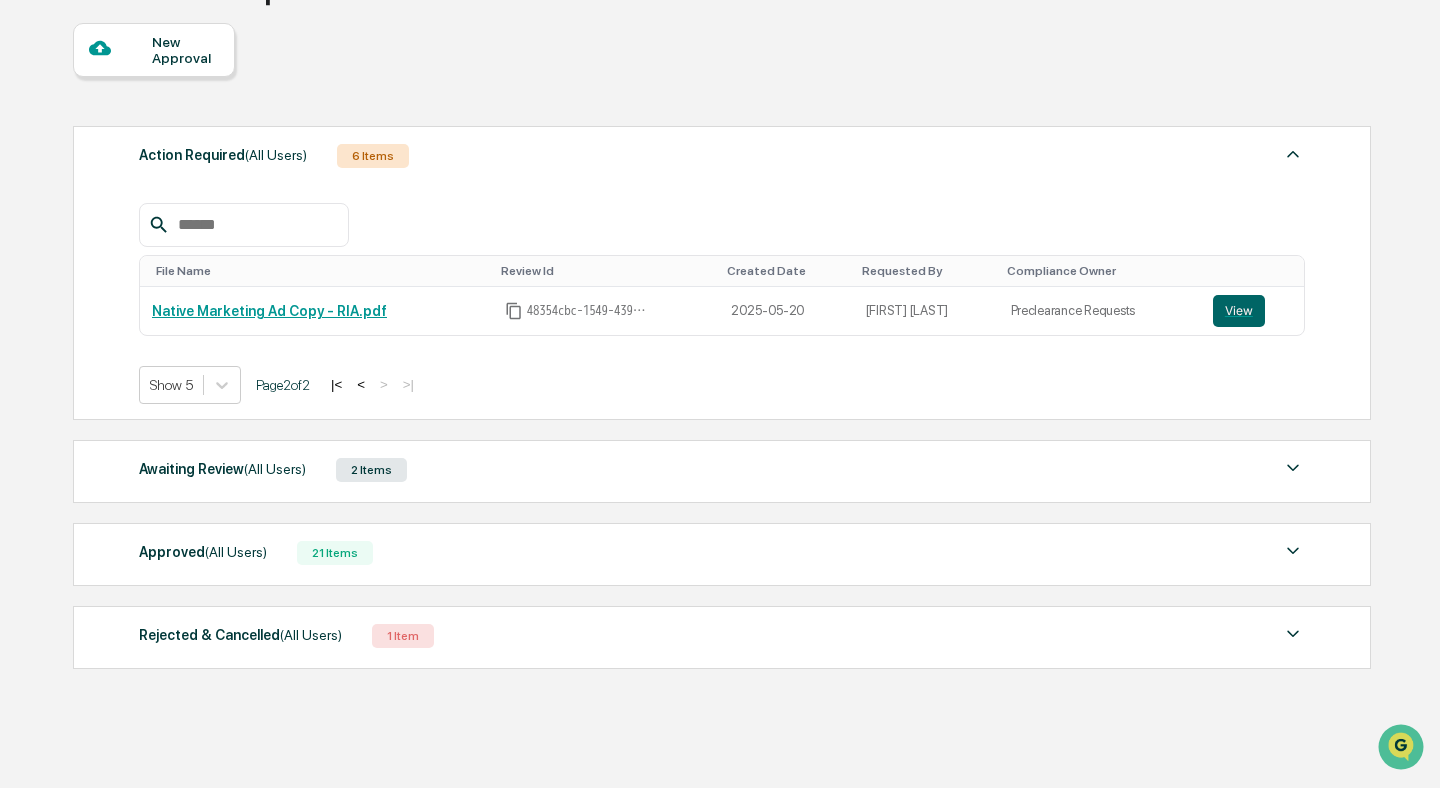 click on "Approved  (All Users) 21 Items   File Name Review Id Created Date Requested By Compliance Owner New NWA Match Ad for NW App bbaa8cfd-9623-4cae-9797-c083bd643b56 2025-07-21 Georgia McIntyre Preclearance Requests View NWA Match Question Order Changes in NW App  9d2365b4-742c-478c-aa35-bcde5b4c594a 2025-07-16 Georgia McIntyre Preclearance Requests View NerdWallet Planning powered by Quinn Email Campaign f928e45e-fcf4-4f11-8df0-b6b7eafaaed3 2025-07-01 Georgia McIntyre Preclearance Requests View Harness Wealth Match Screen 8918dcab-f77b-4602-8343-509f29b02a3f 2025-07-01 Isha Patel Preclearance Requests View AUM Tax Strategies copy for New Native Advertising Campaigns e12f2854-841e-42b7-b931-cf3a6678c9b9 2025-06-24 Georgia McIntyre Preclearance Requests View Show 5 Page  1  of  5   |<   <   >   >|" at bounding box center [722, 554] 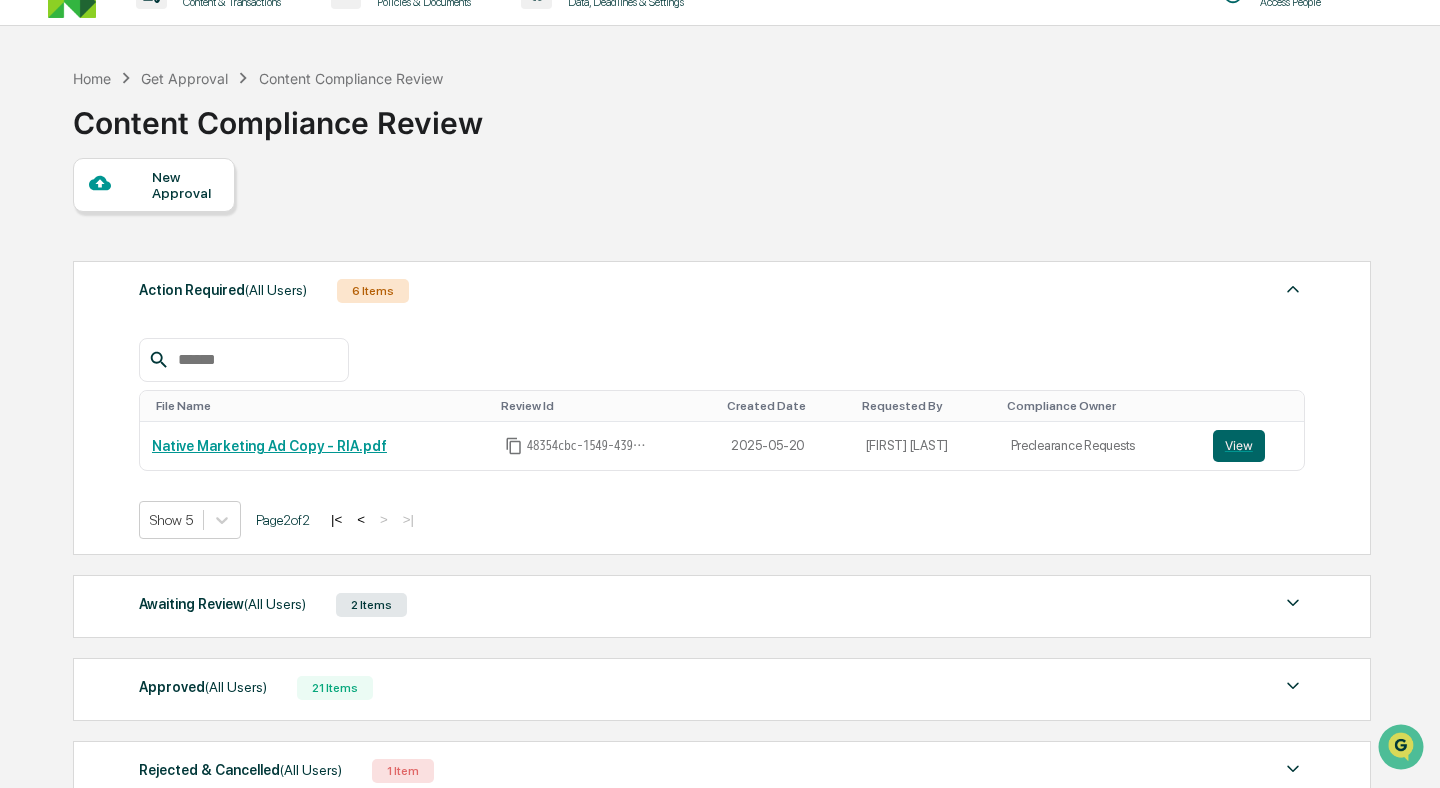 scroll, scrollTop: 0, scrollLeft: 0, axis: both 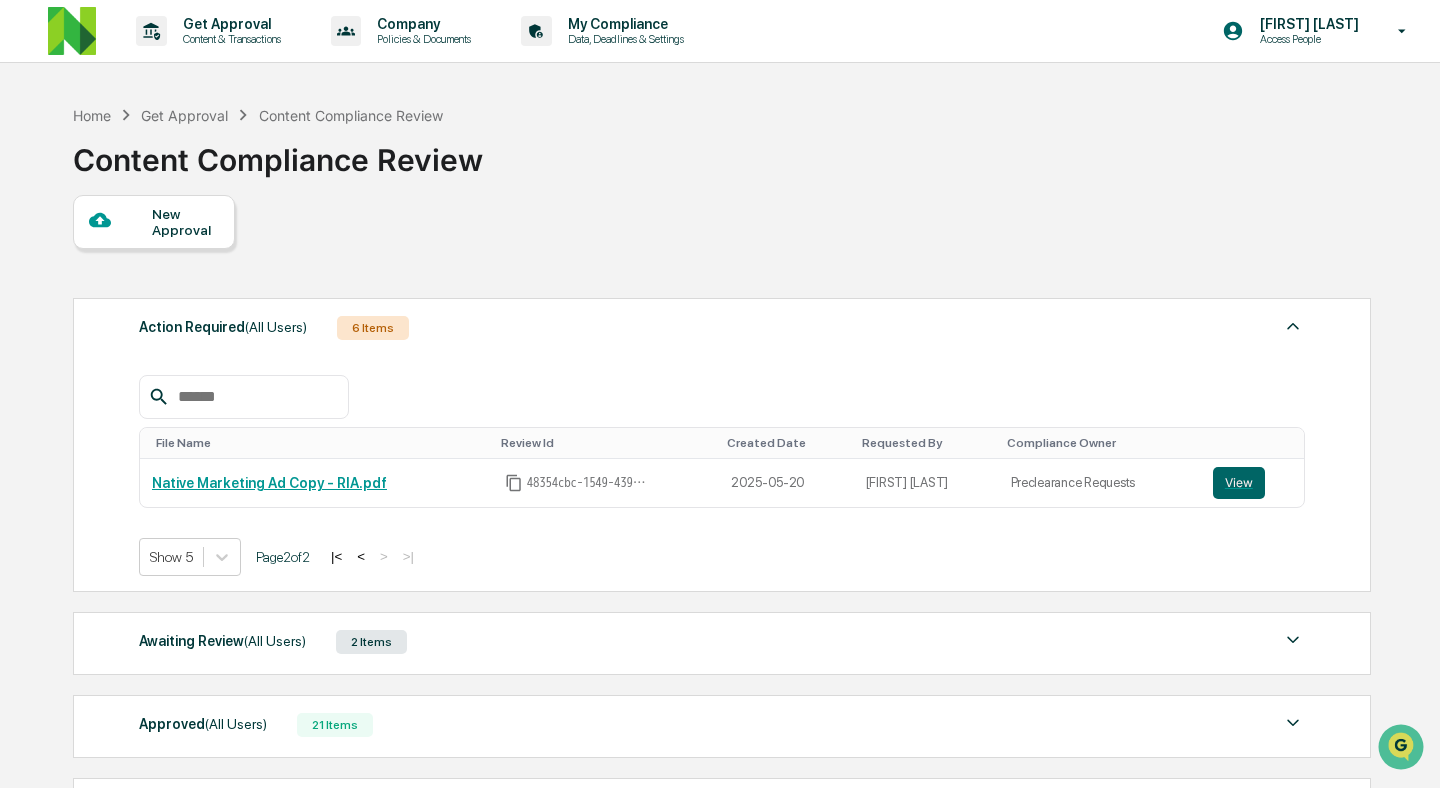 click on "<" at bounding box center (361, 556) 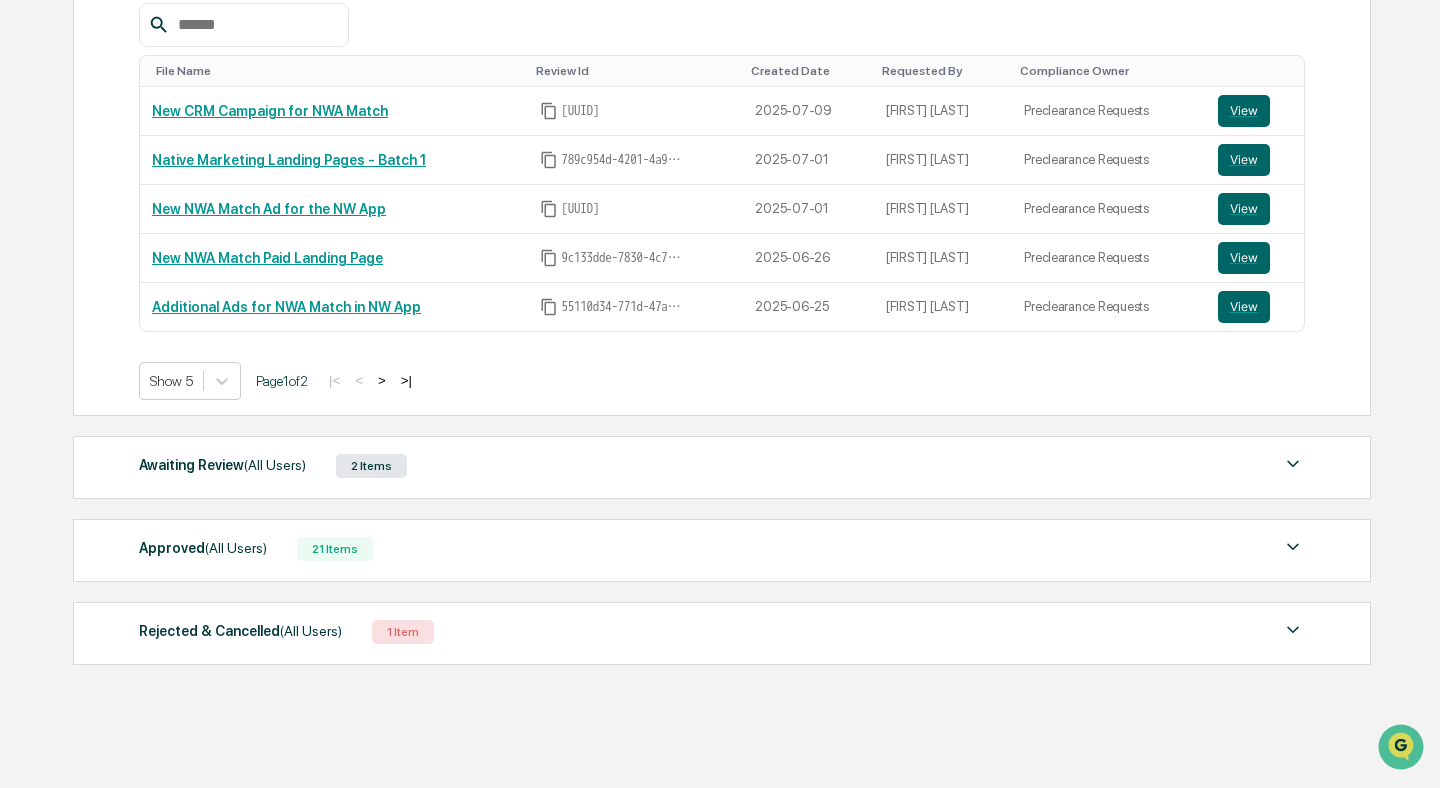 scroll, scrollTop: 389, scrollLeft: 0, axis: vertical 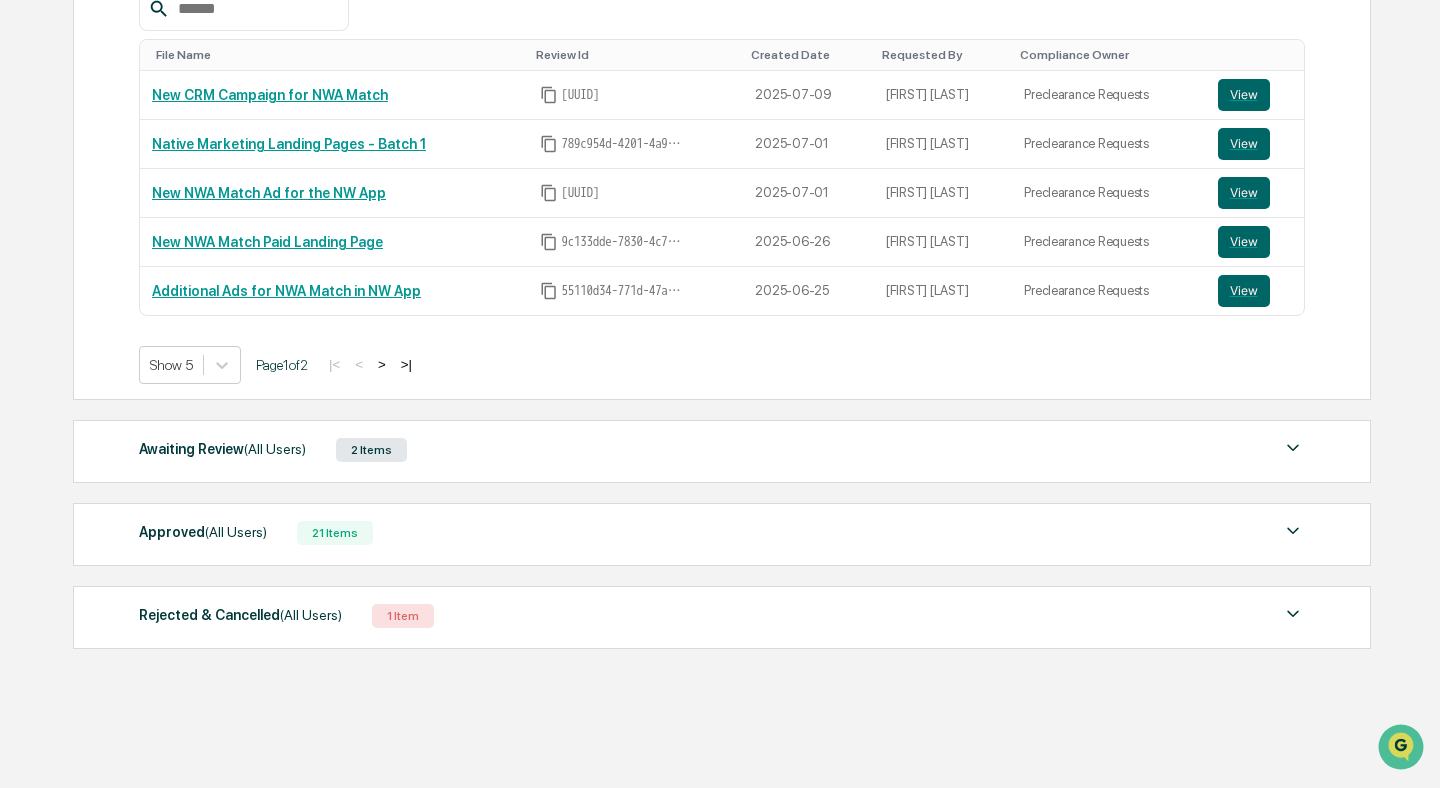 click on "(All Users)" at bounding box center (275, 449) 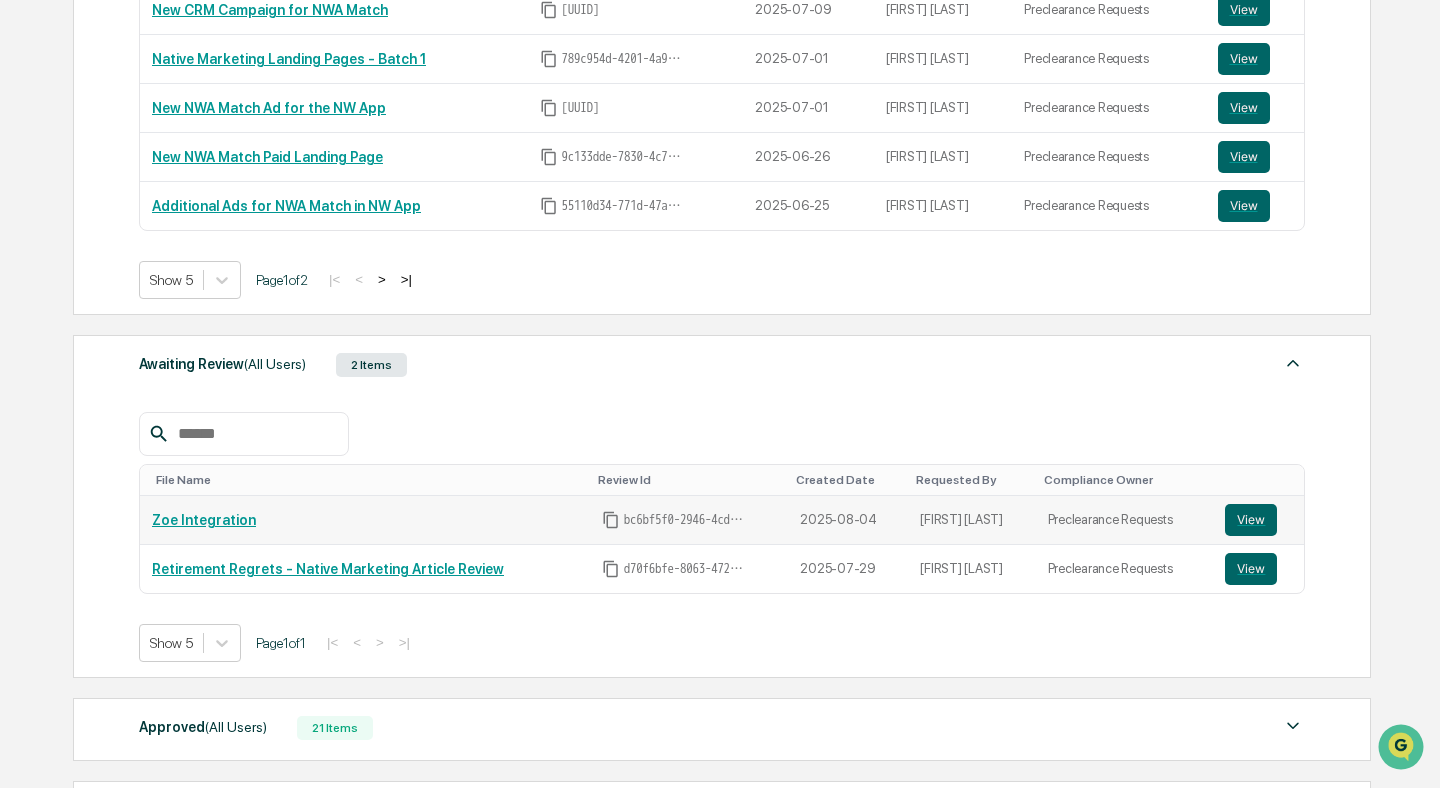 scroll, scrollTop: 499, scrollLeft: 0, axis: vertical 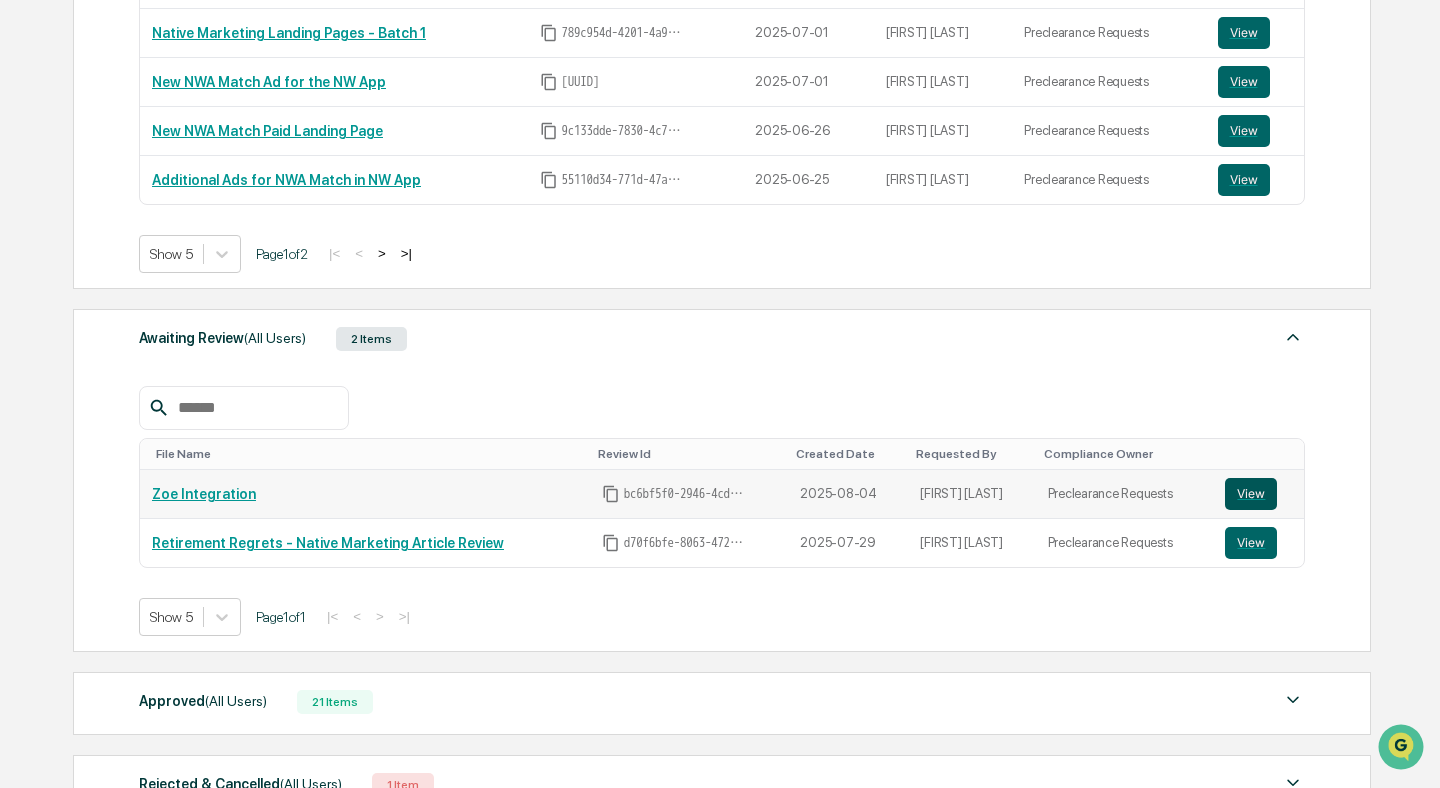 click on "View" at bounding box center [1251, 494] 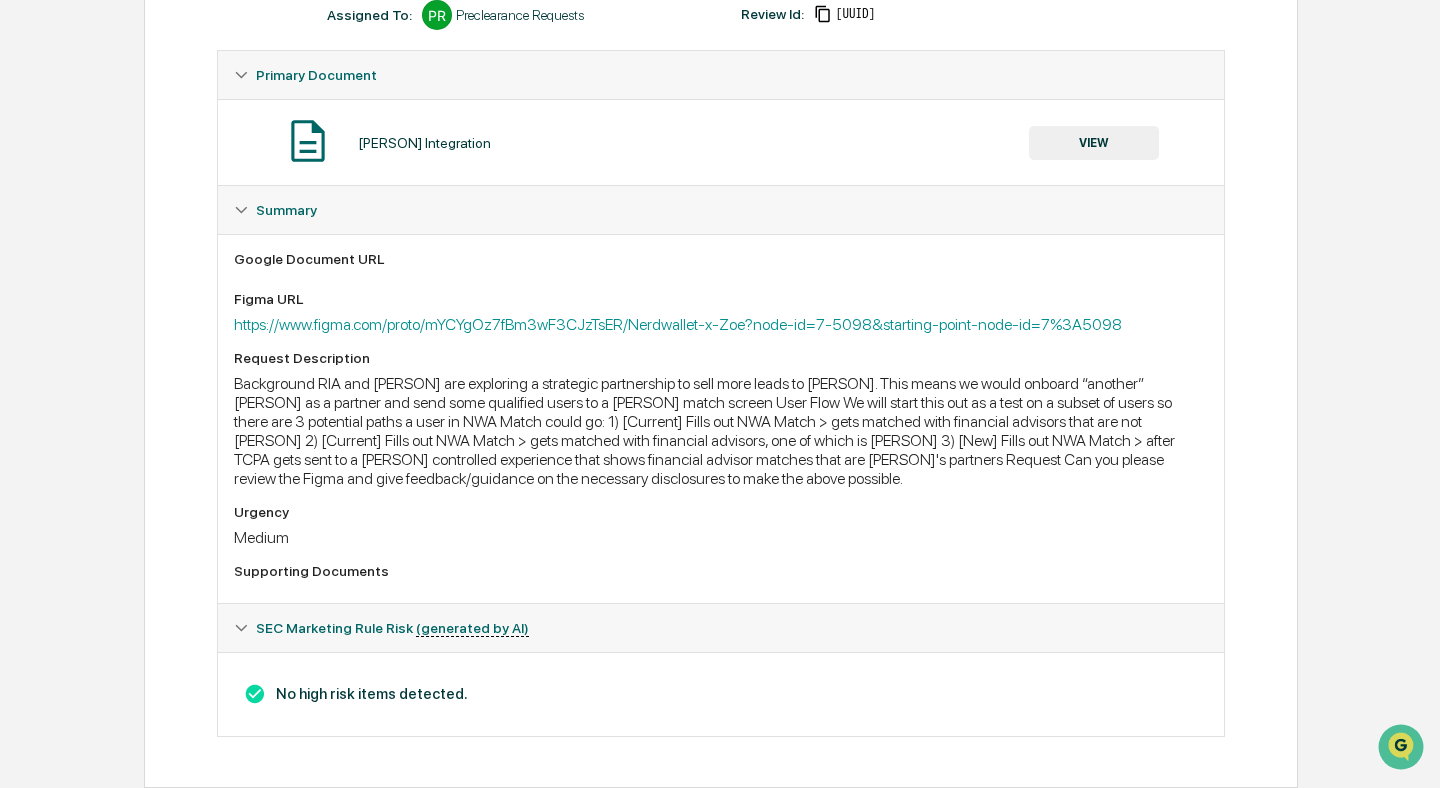 scroll, scrollTop: 330, scrollLeft: 0, axis: vertical 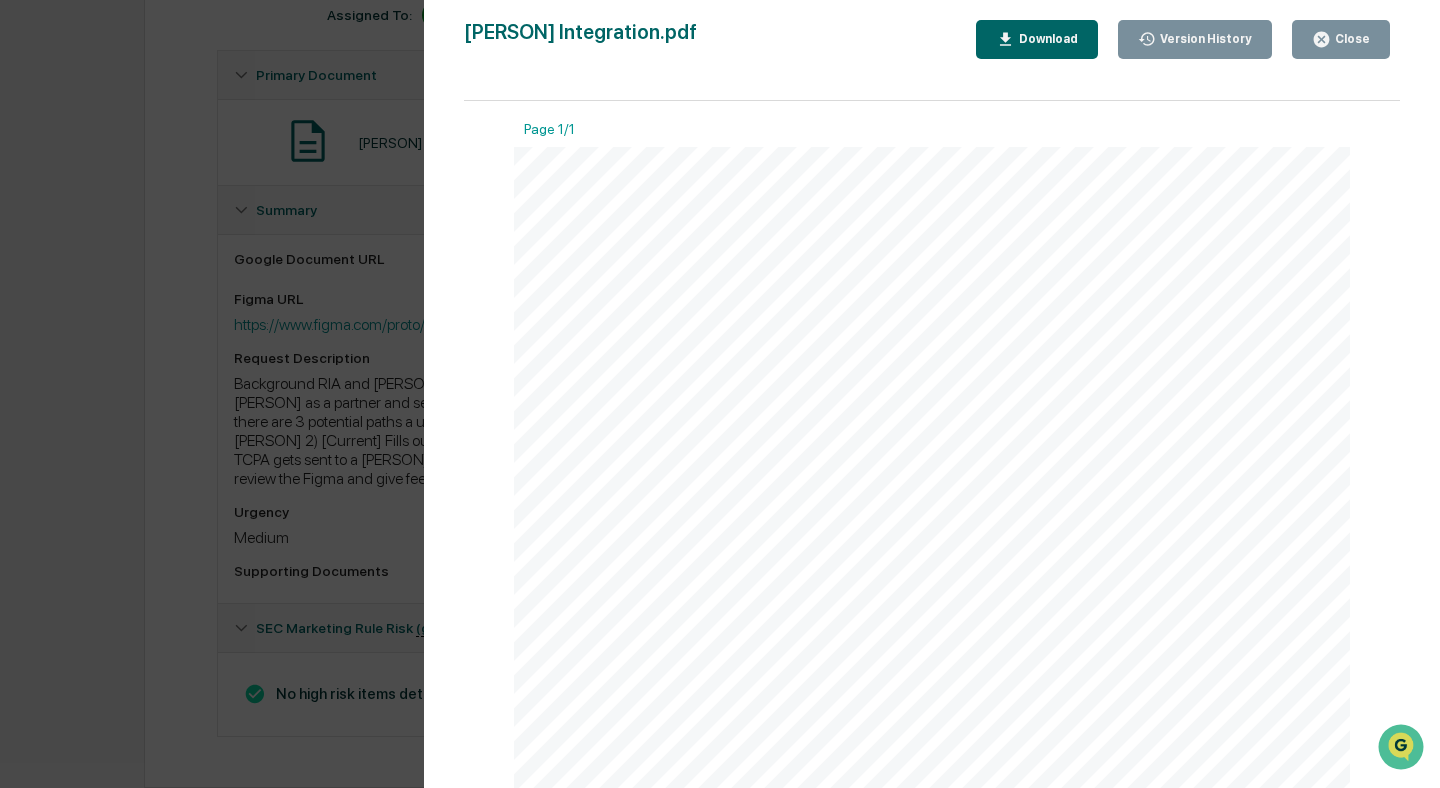click on "Version History 08/04/2025, 03:36 PM Isha Patel Zoe Integration.pdf   Close   Version History   Download Page 1/1 Background RIA and Zoe are exploring a strategic partnership to sell more leads to Zoe. This means we would onboard “another” Zoe as a partner and send some qualified users to a Zoe match screen User Flow We will start this out as a test on a subset of users so there are 3 potential paths a user in NWA Match could go: 1) [Current] Fills out NWA Match > gets matched with financial advisors that are   not   Zoe 2) [Current] Fills out NWA Match > gets matched with financial advisors, one of which is Zoe 3) [New] Fills out NWA Match >   after   TCPA gets sent to a Zoe controlled experience that shows financial advisor matches that are Zoe’s partners Request Can you please review the Figma and give feedback/guidance on the necessary disclosures to make the above possible." at bounding box center (720, 394) 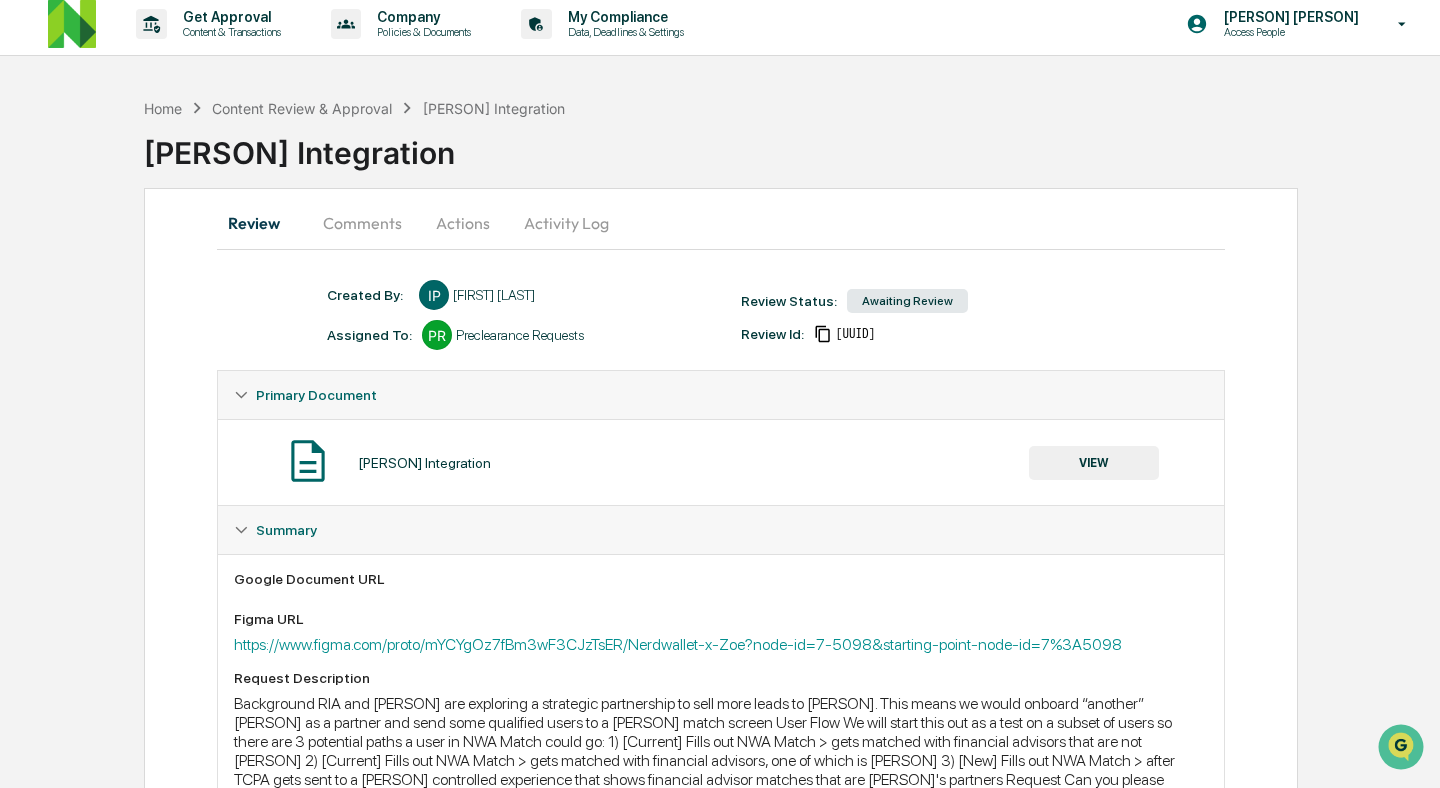 scroll, scrollTop: 0, scrollLeft: 0, axis: both 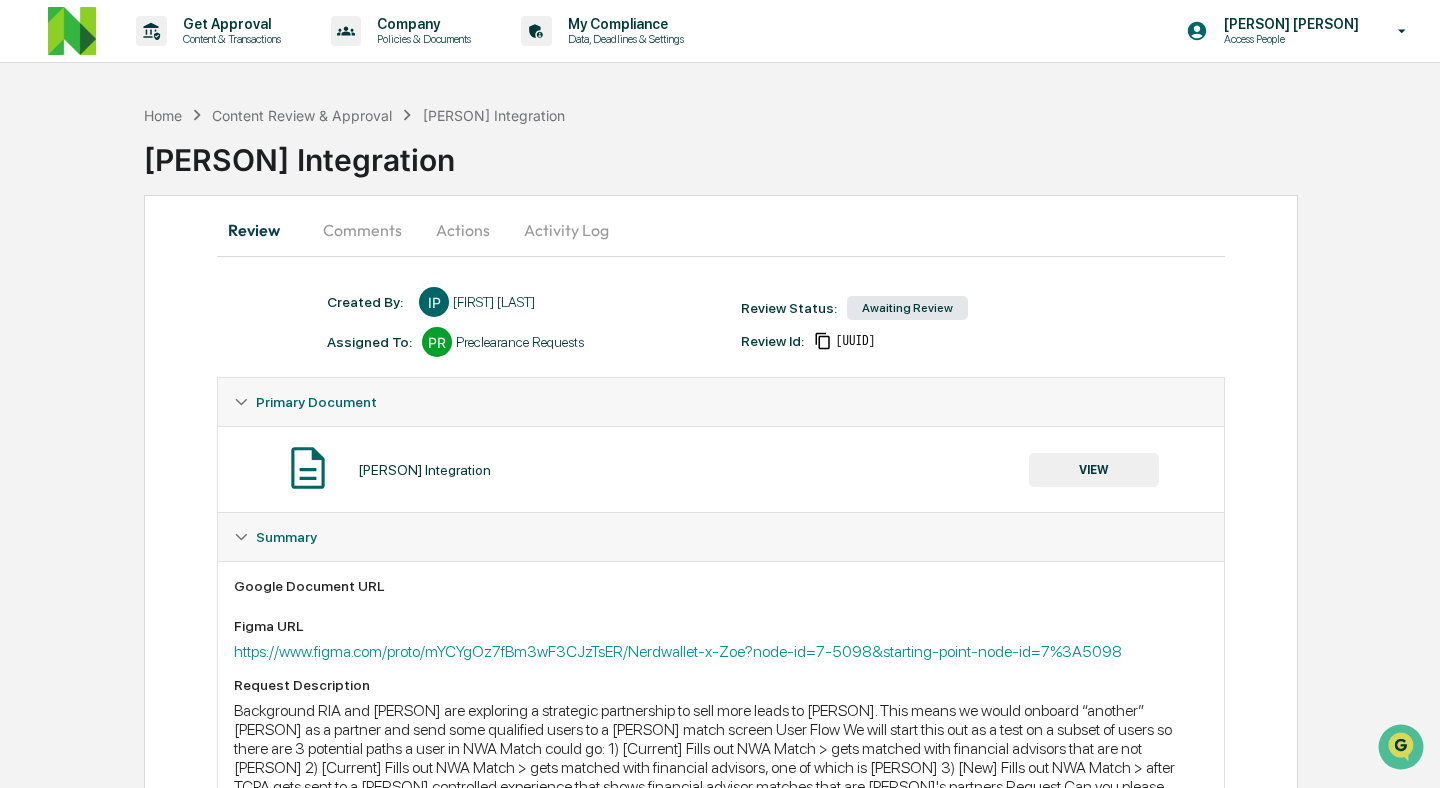 click on "Review Comments Actions Activity Log Created By: ‎ ‎  IP Isha Patel   Assigned To:  PR Preclearance Requests Review Status:  Awaiting Review Review Id:  bc6bf5f0-2946-4cd9-9db4-7e10a28e2bd0 Primary Document Zoe Integration VIEW Summary Google Document URL Figma URL https://www.figma.com/proto/mYCYgOz7fBm3wF3CJzTsER/Nerdwallet-x-Zoe?node-id=7-5098&starting-point-node-id=7%3A5098 Request Description Urgency Medium Supporting Documents SEC Marketing Rule Risk   (generated by AI)      No high risk items detected." at bounding box center [721, 655] 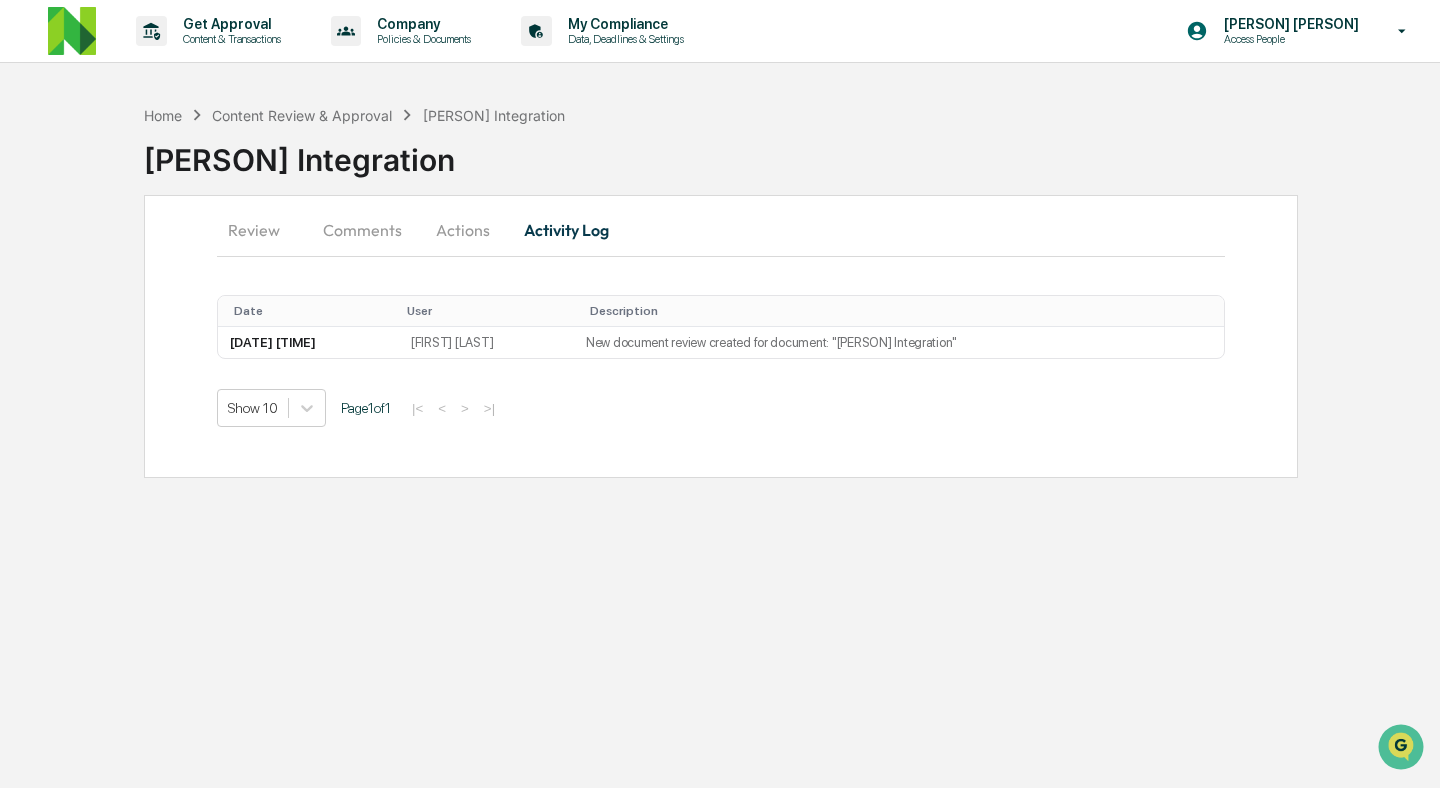 click on "Comments" at bounding box center [362, 230] 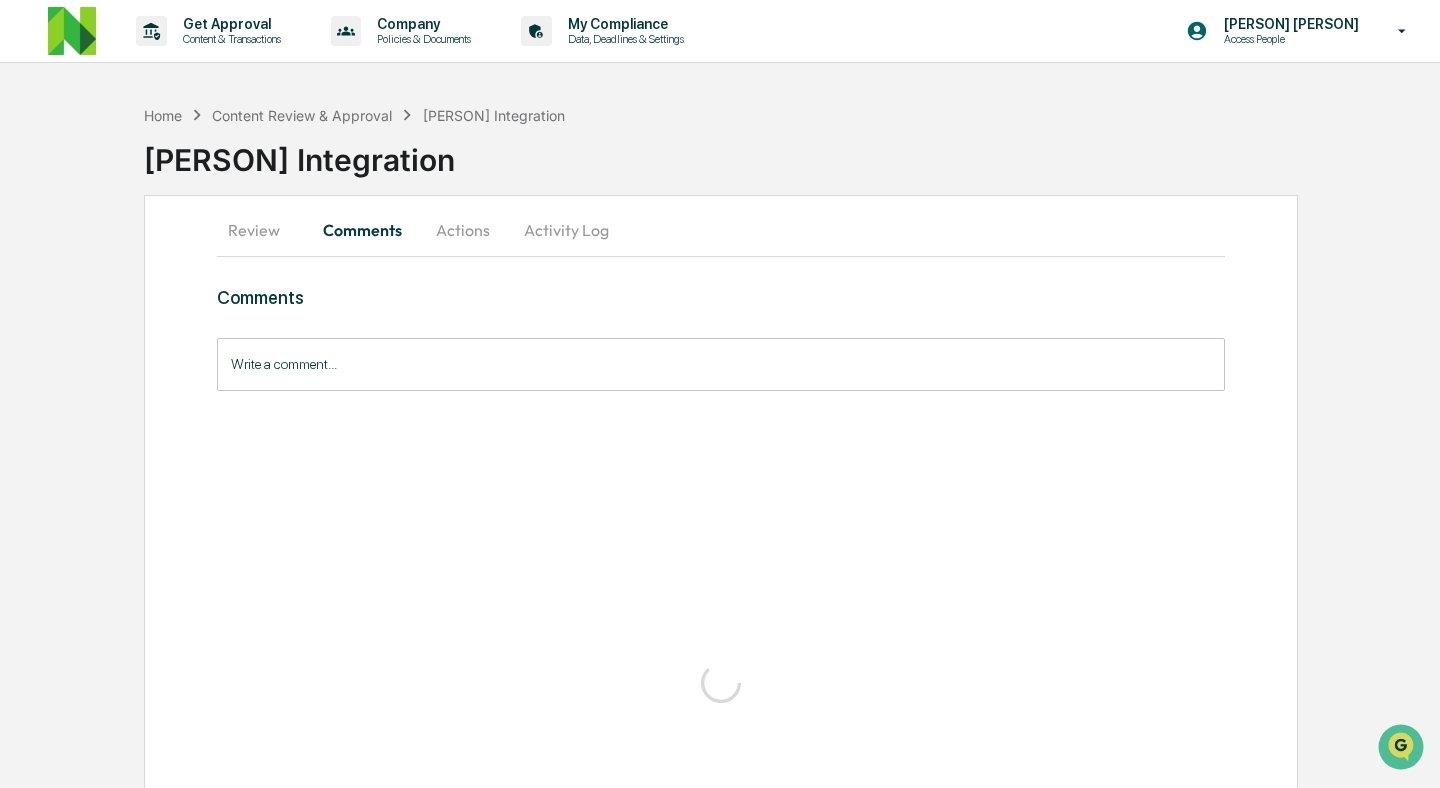 click on "Actions" at bounding box center [463, 230] 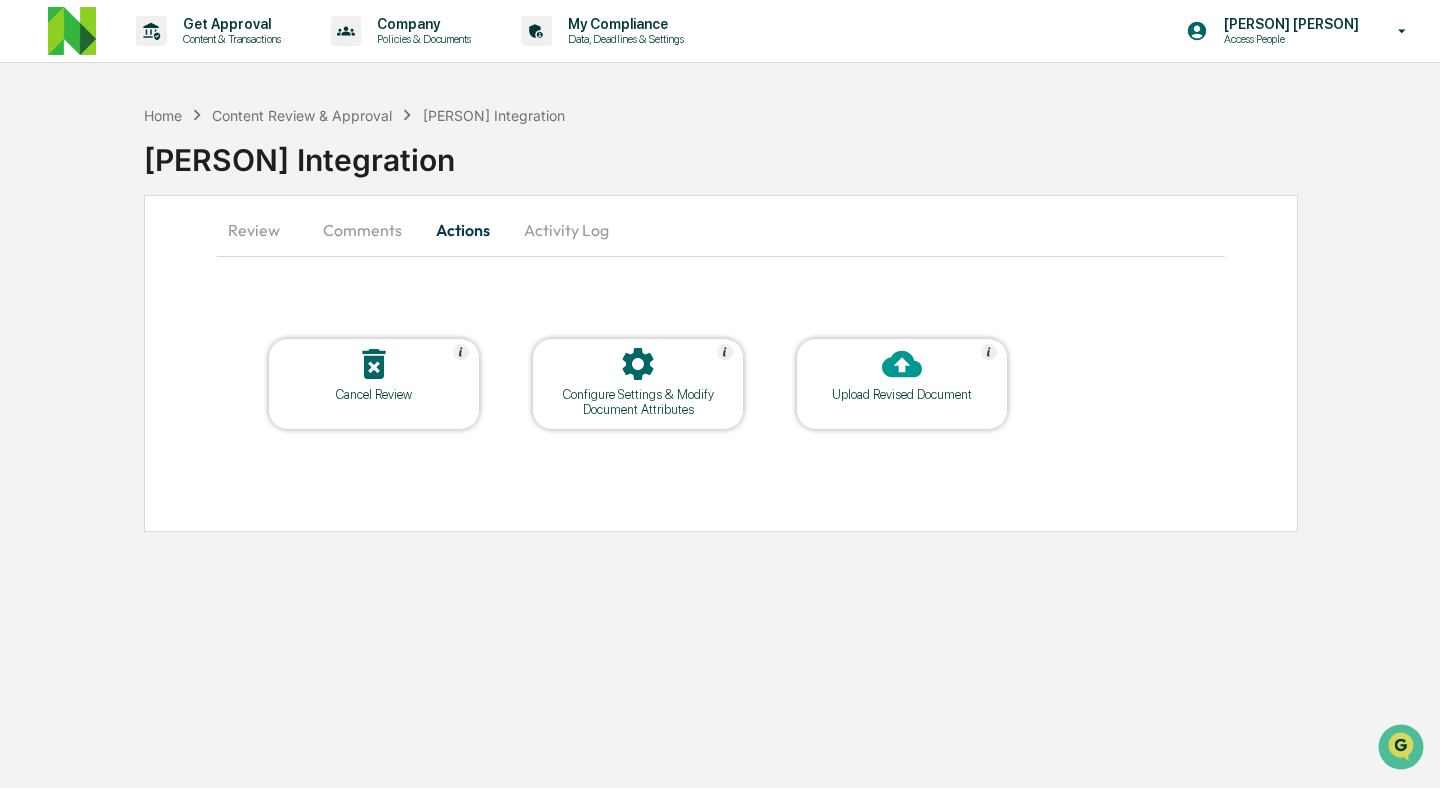 click on "Activity Log" at bounding box center [566, 230] 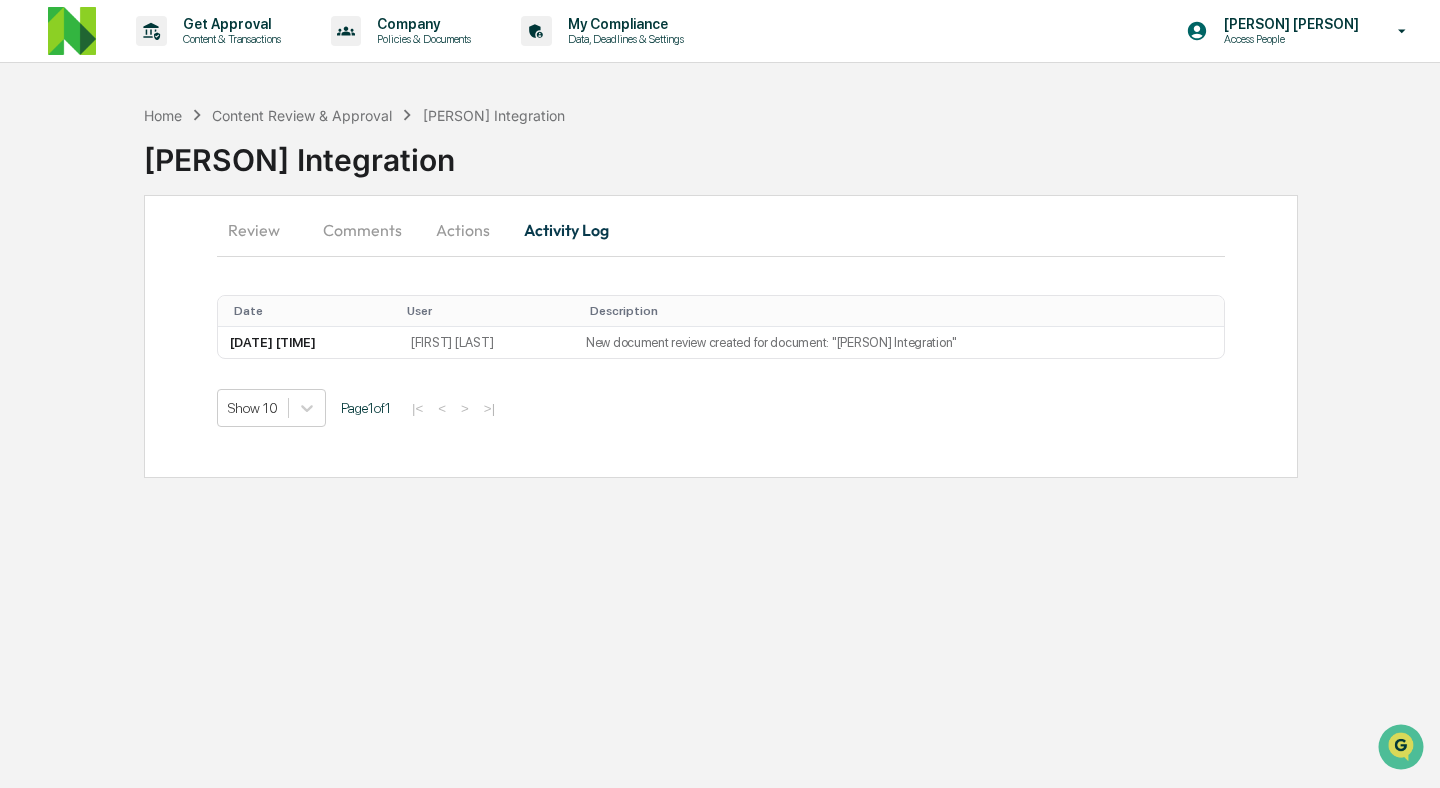 click on "Home Content Review & Approval Zoe Integration Zoe Integration" at bounding box center (792, 145) 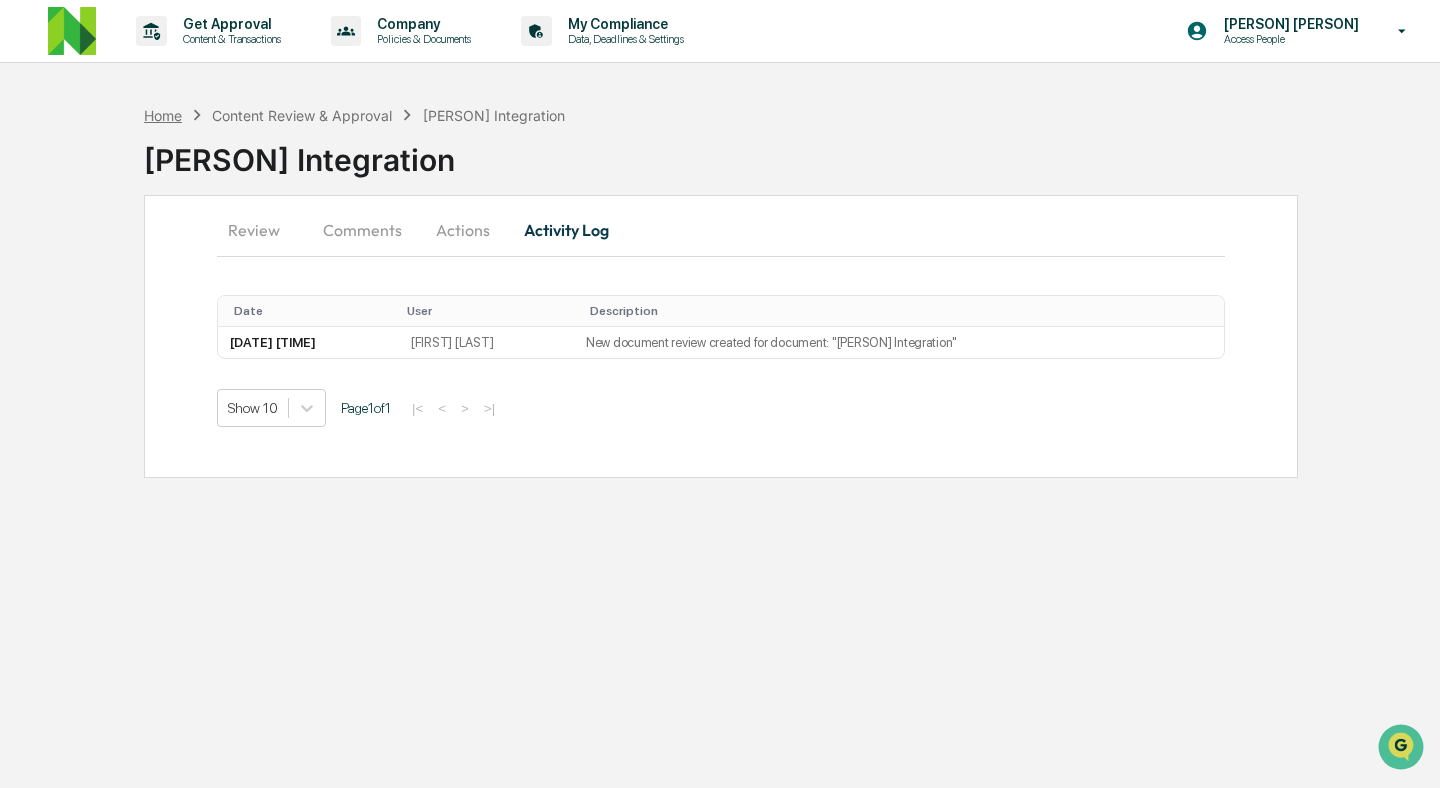 click on "Home" at bounding box center (163, 115) 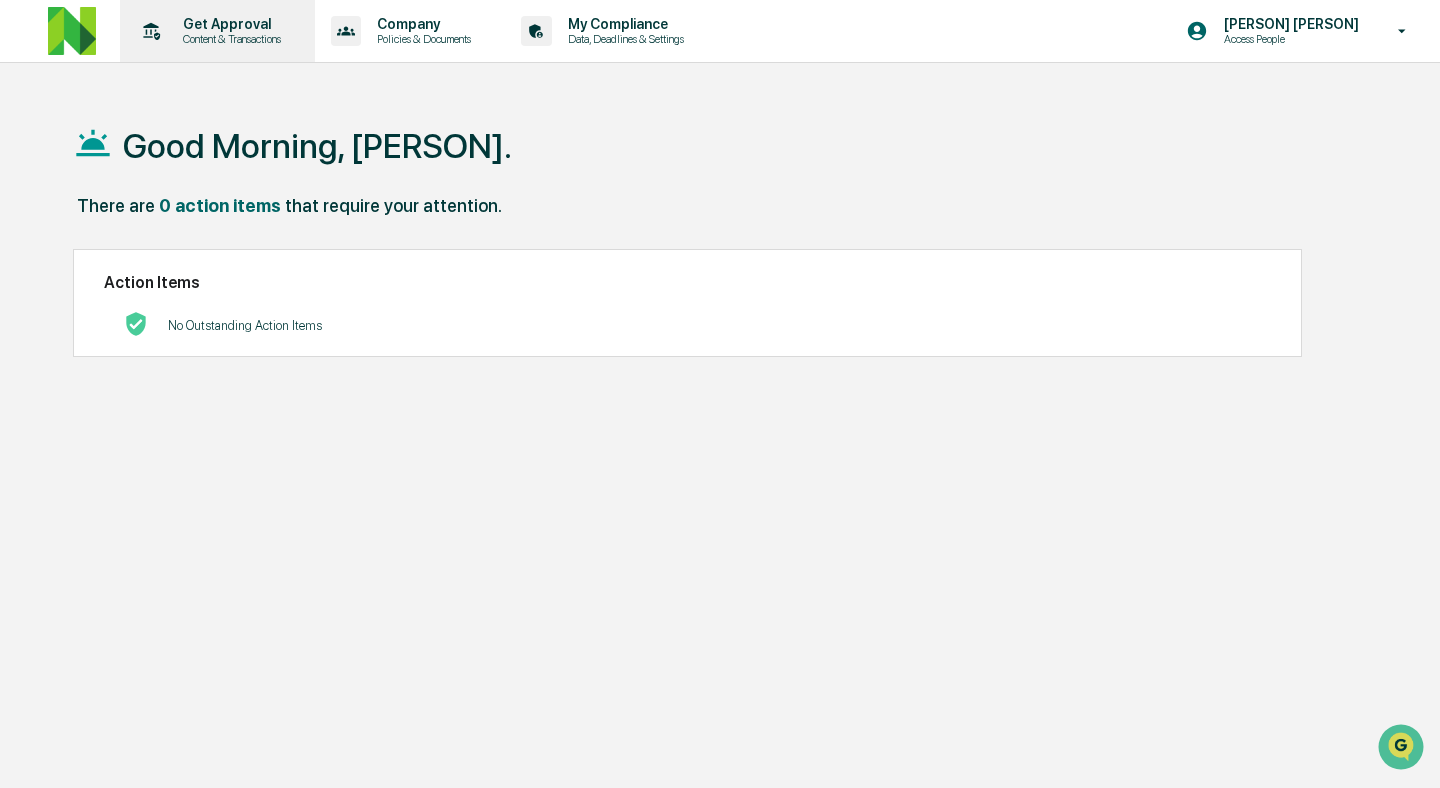 click on "Get Approval" at bounding box center (229, 24) 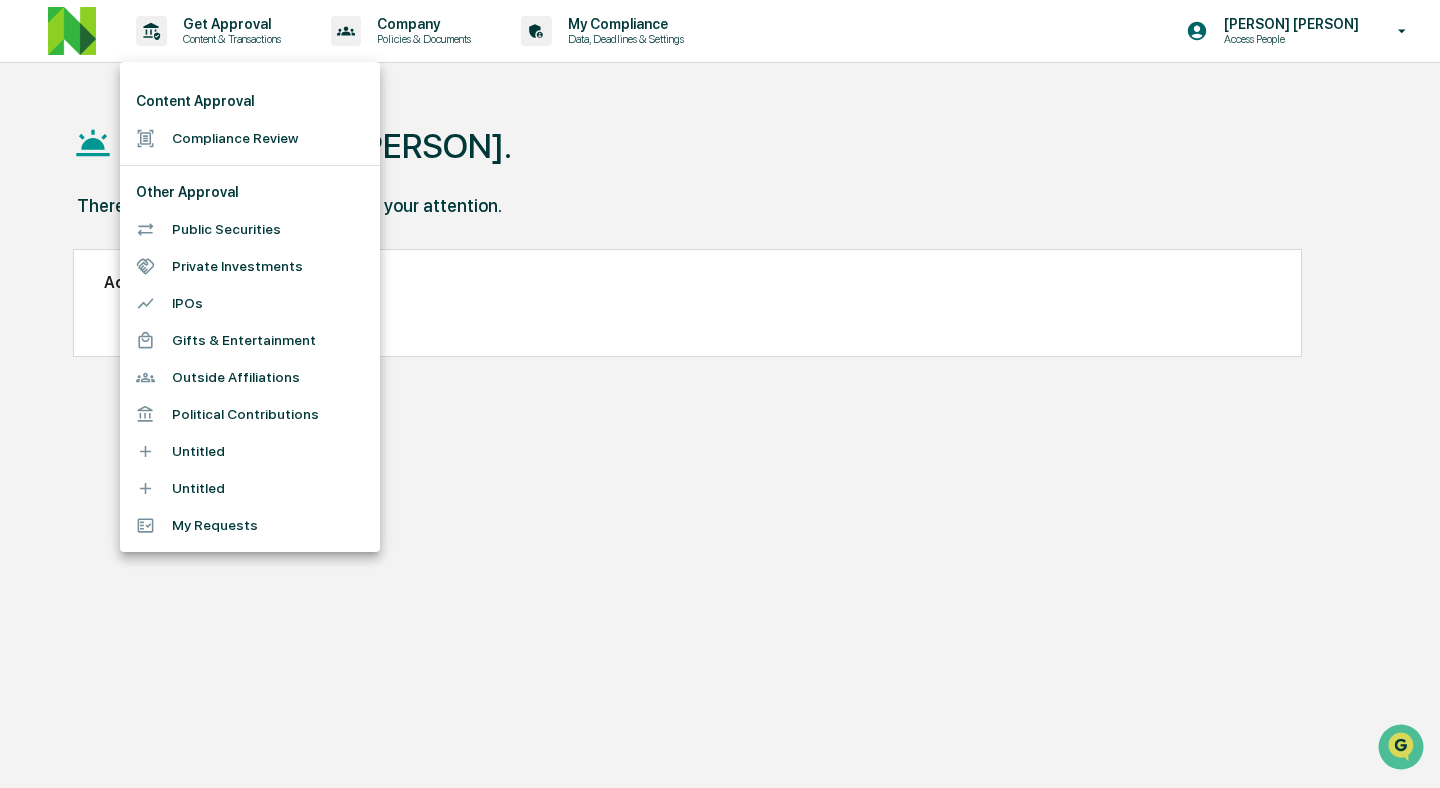 click on "Compliance Review" at bounding box center (250, 138) 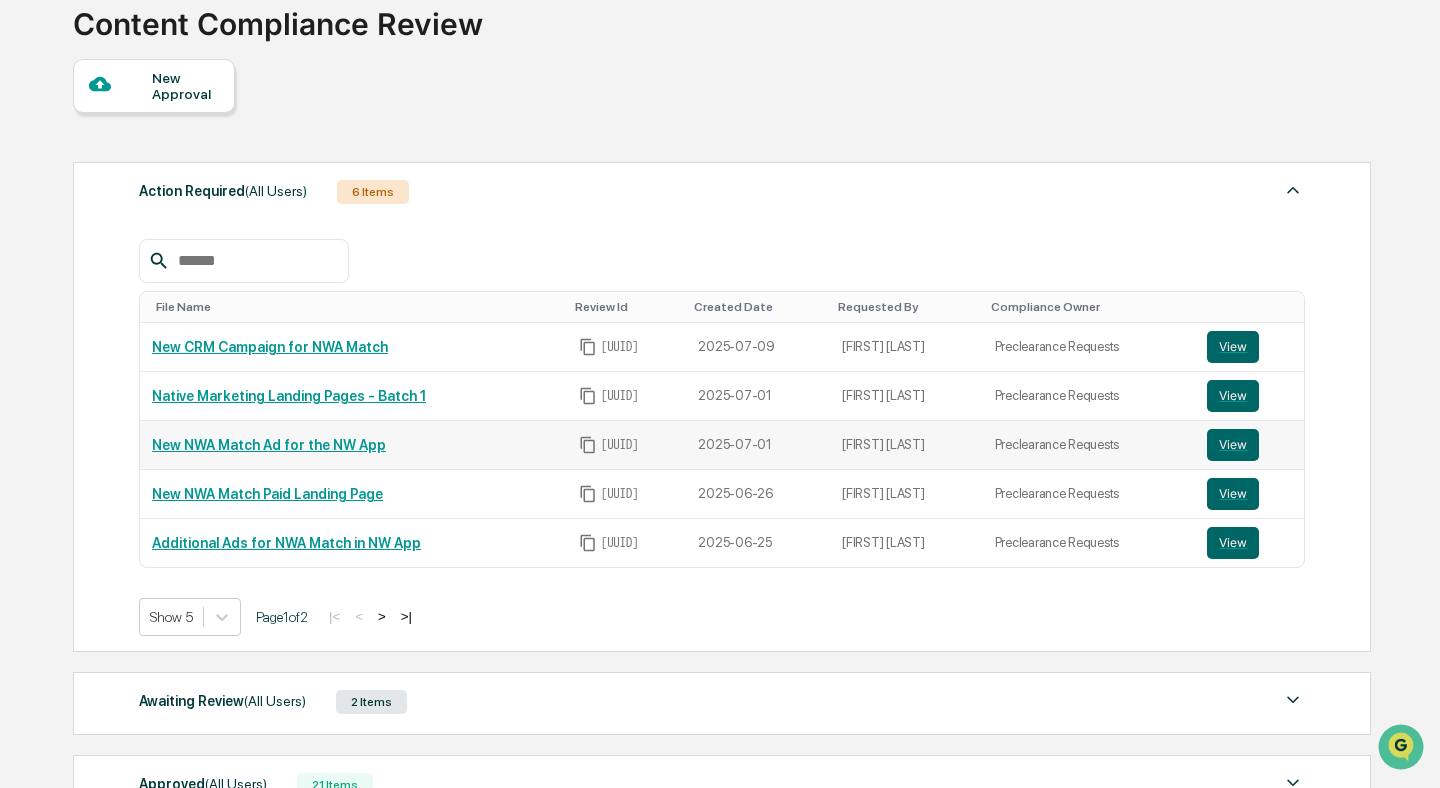 scroll, scrollTop: 389, scrollLeft: 0, axis: vertical 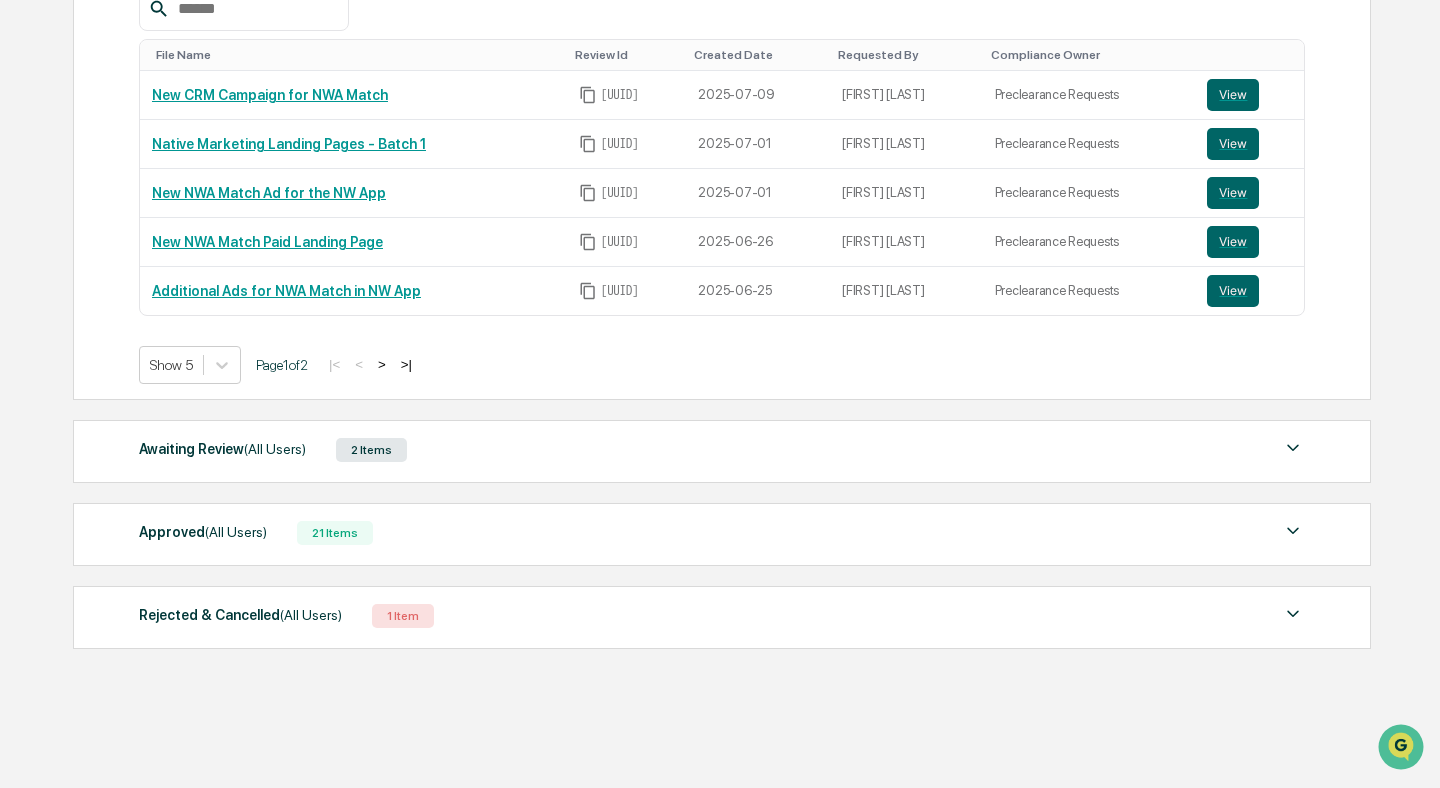 click on "Awaiting Review  (All Users)" at bounding box center [222, 449] 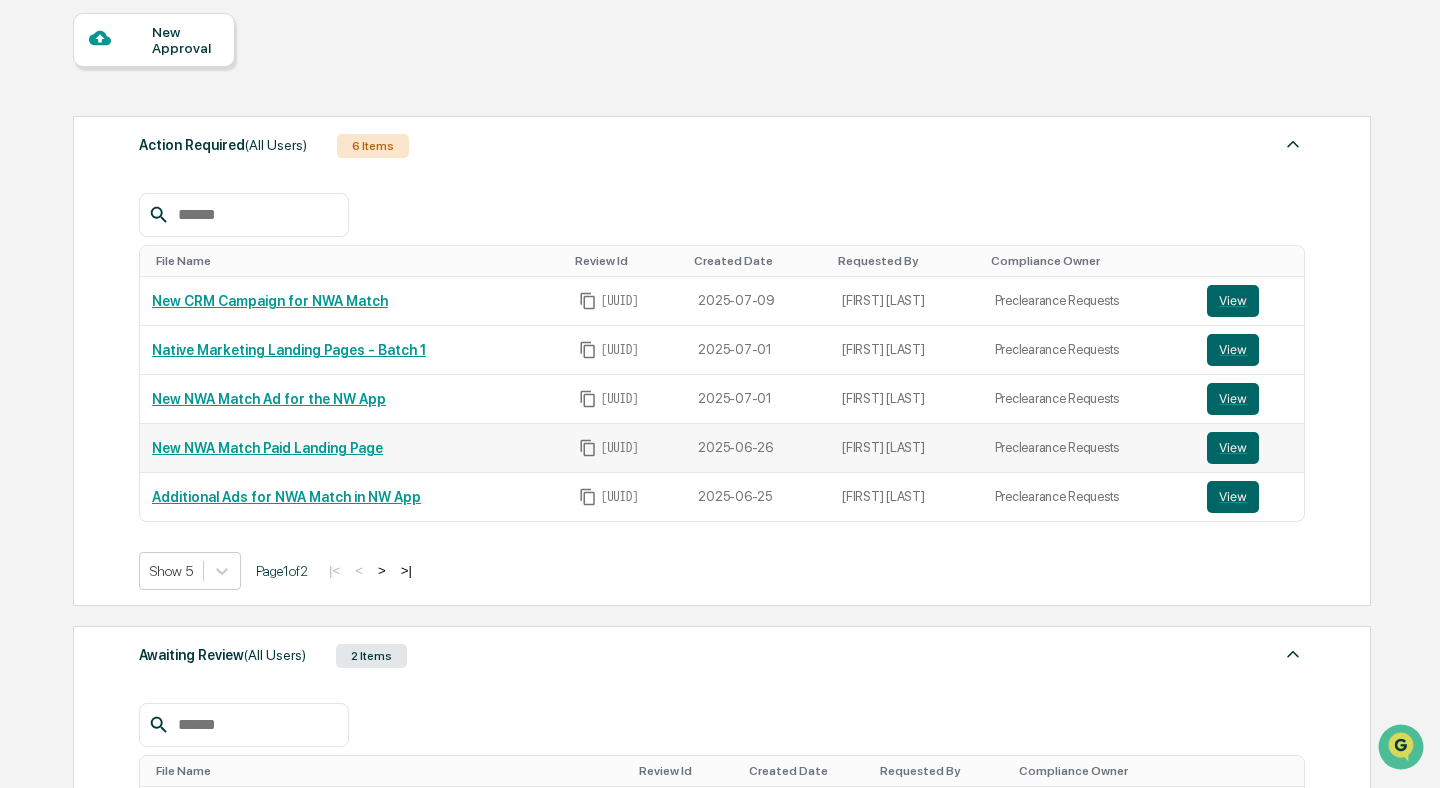 scroll, scrollTop: 174, scrollLeft: 0, axis: vertical 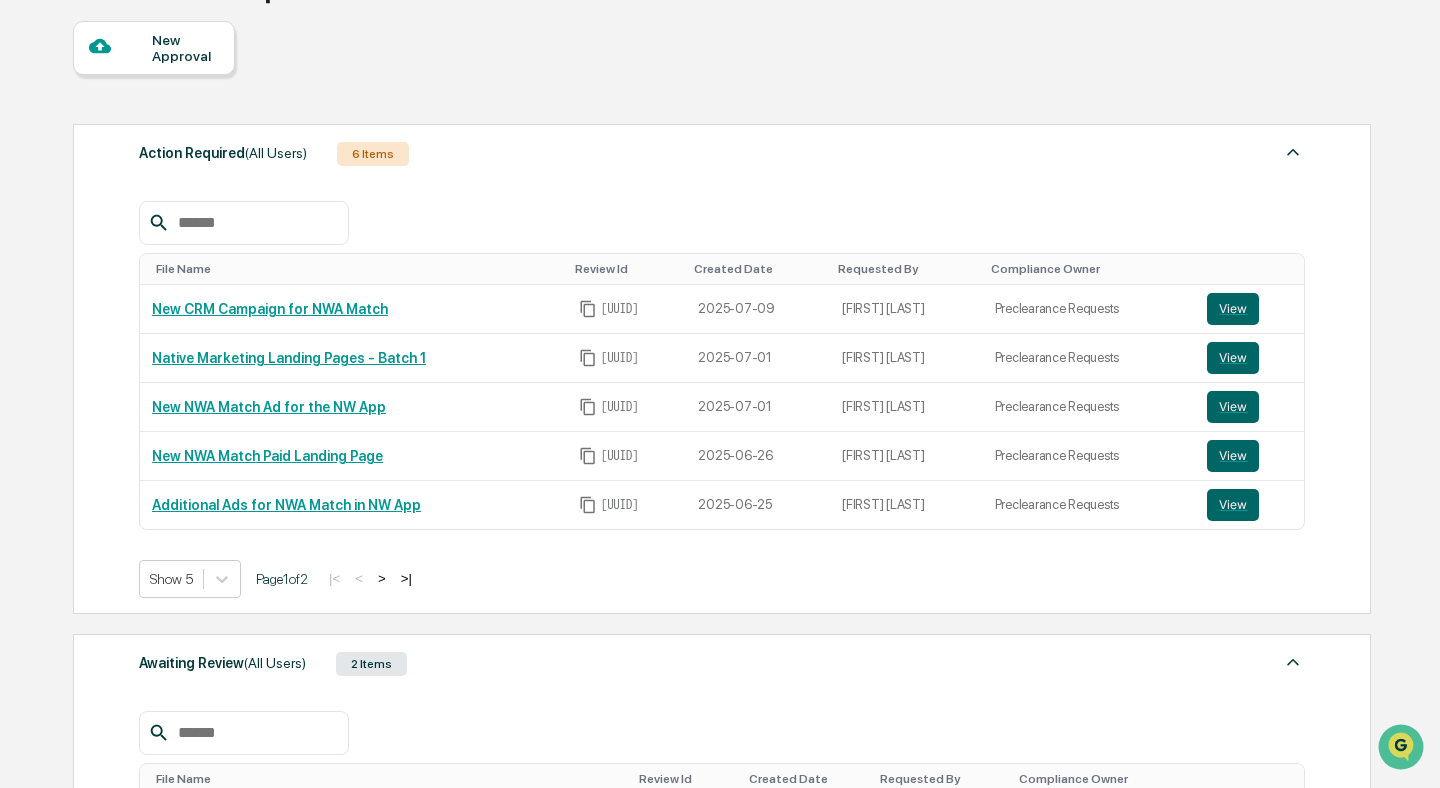 click on ">" at bounding box center (382, 578) 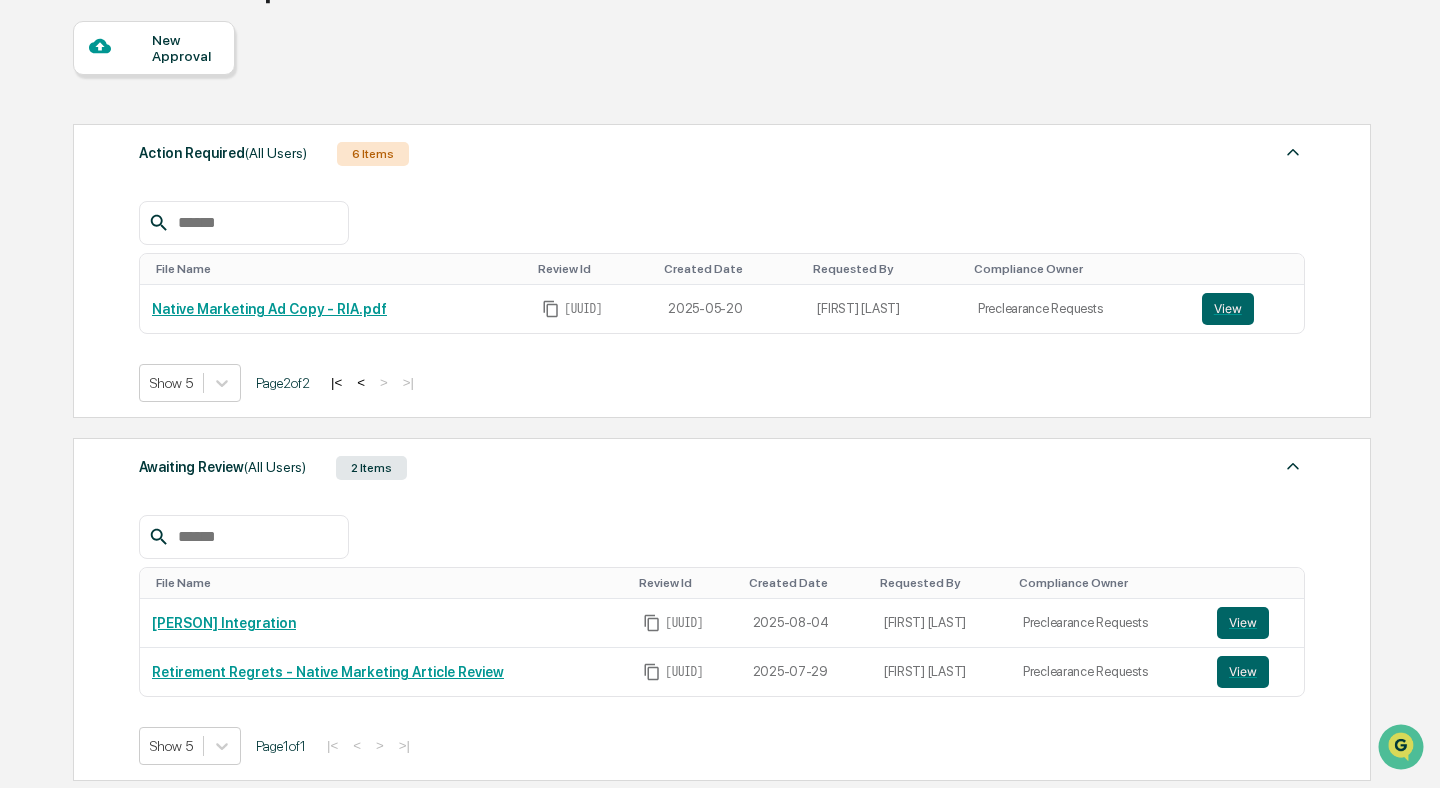 click on "<" at bounding box center [361, 382] 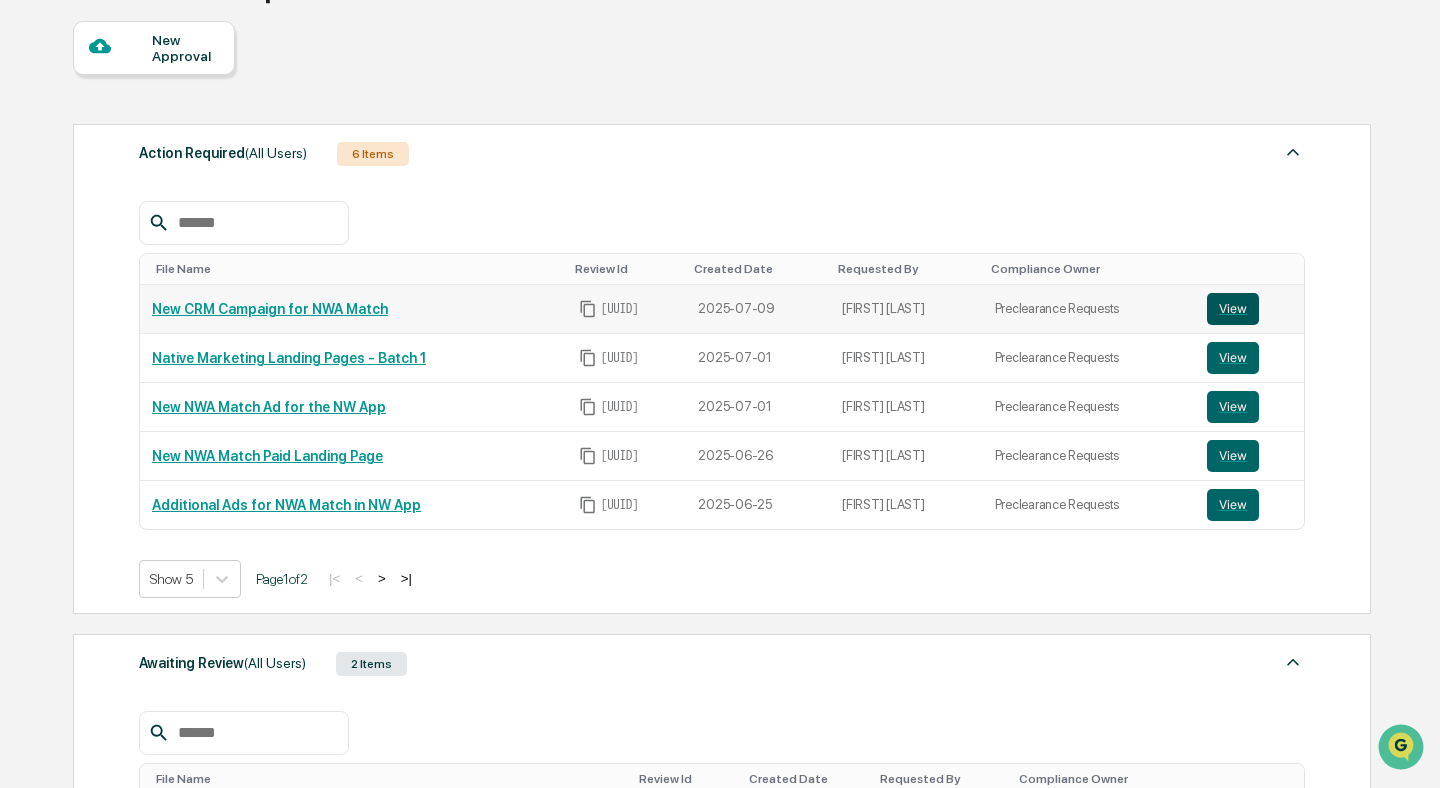 click on "View" at bounding box center [1233, 309] 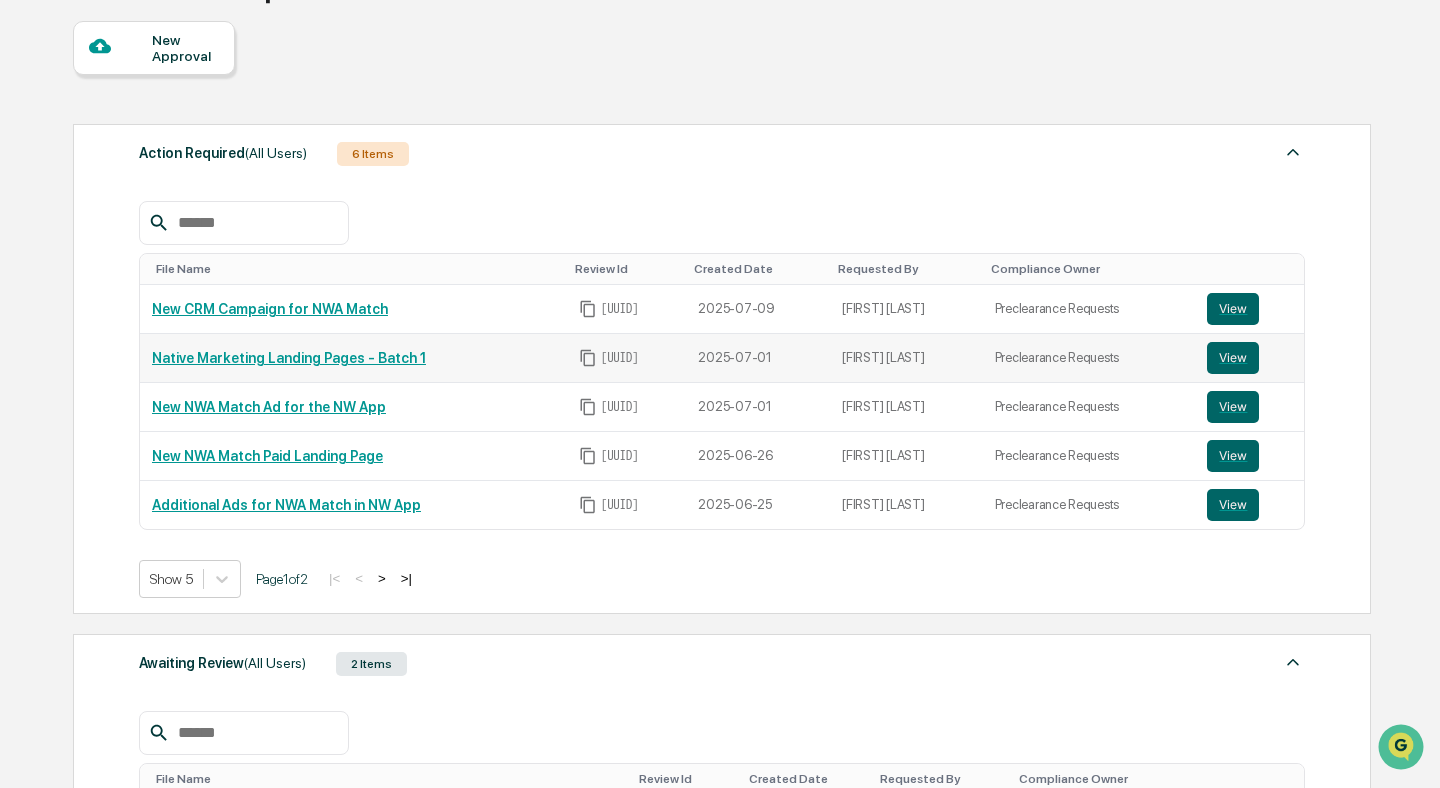 click on "Native Marketing Landing Pages - Batch 1" at bounding box center (289, 358) 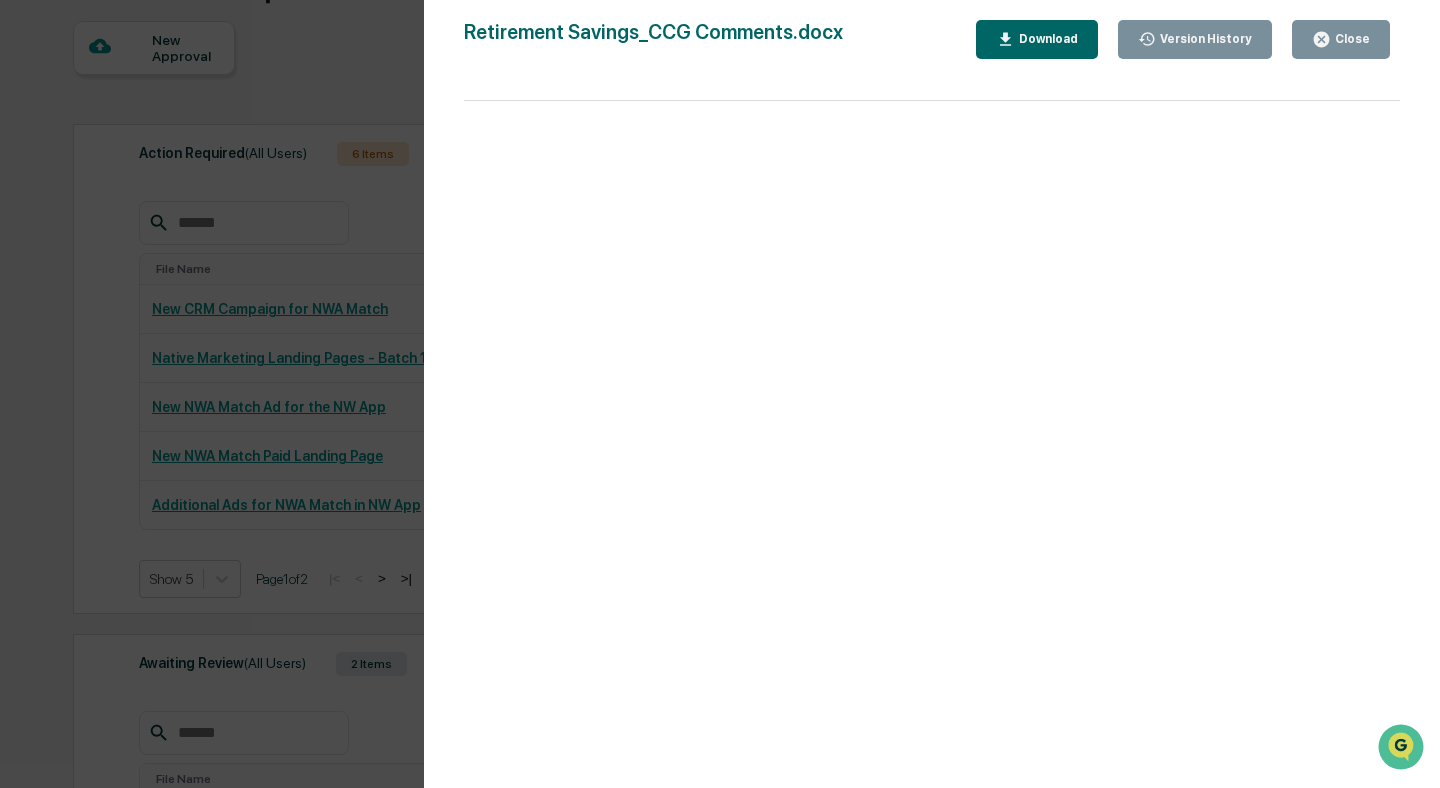 click on "Close" at bounding box center (1350, 39) 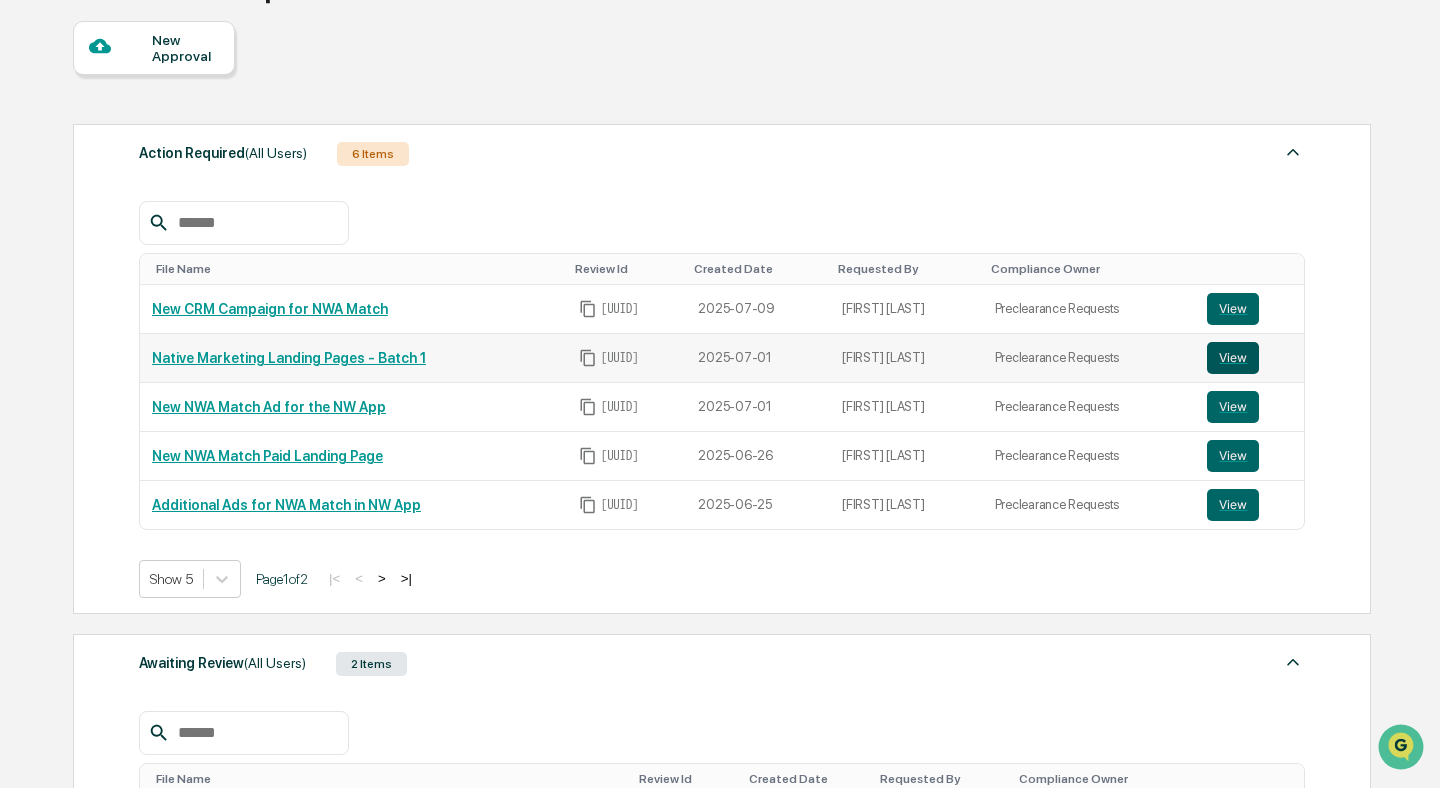 click on "View" at bounding box center (1233, 358) 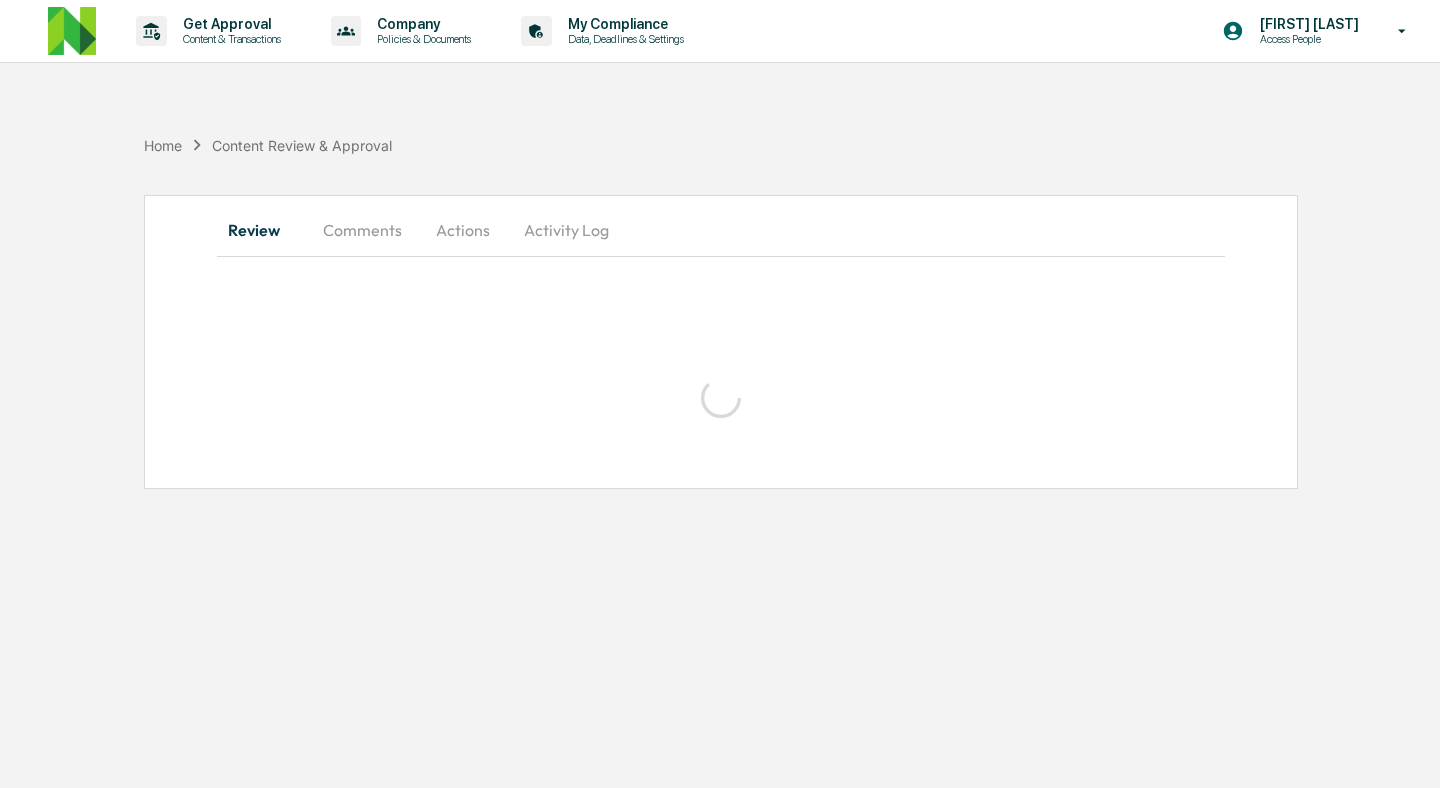 scroll, scrollTop: 0, scrollLeft: 0, axis: both 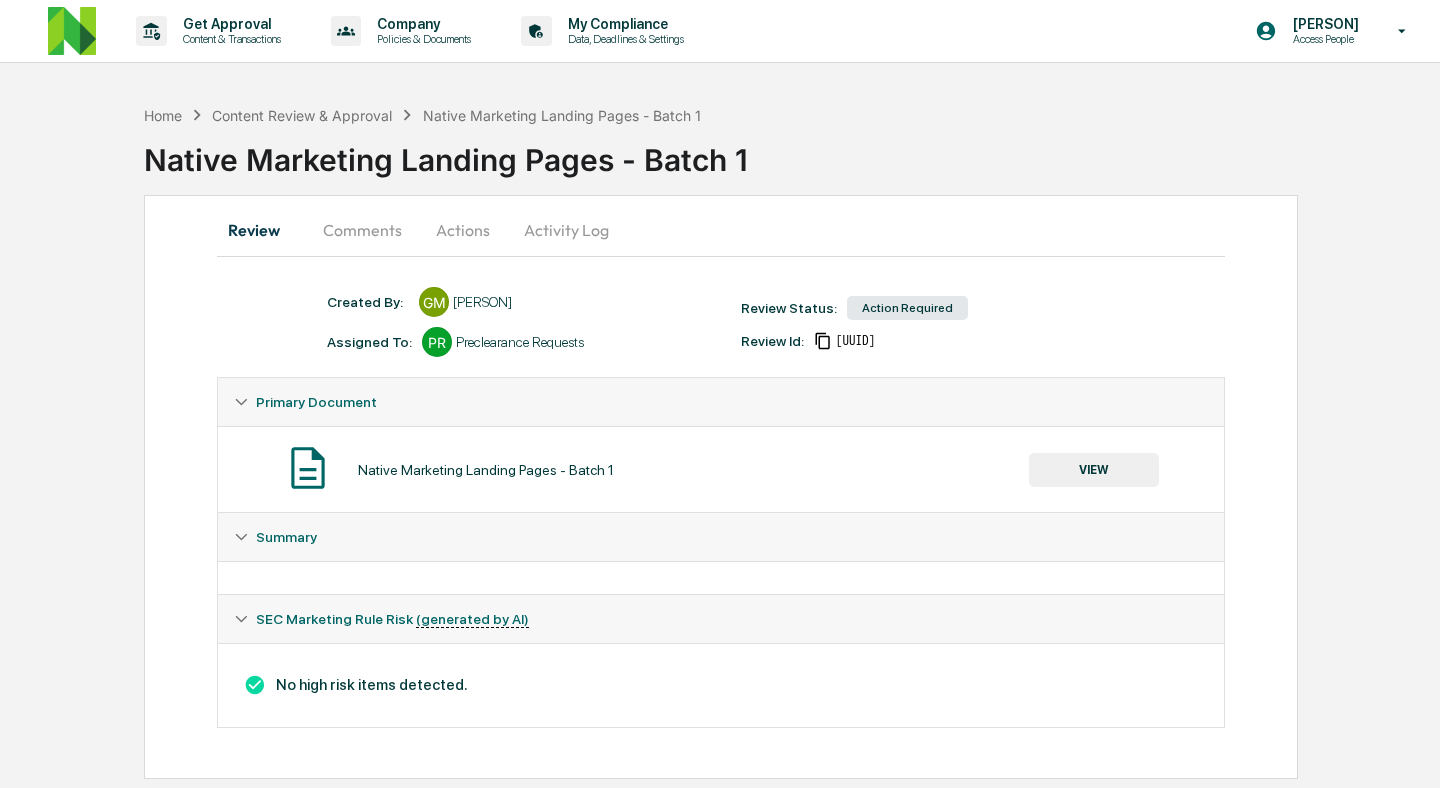 click on "Comments" at bounding box center [362, 230] 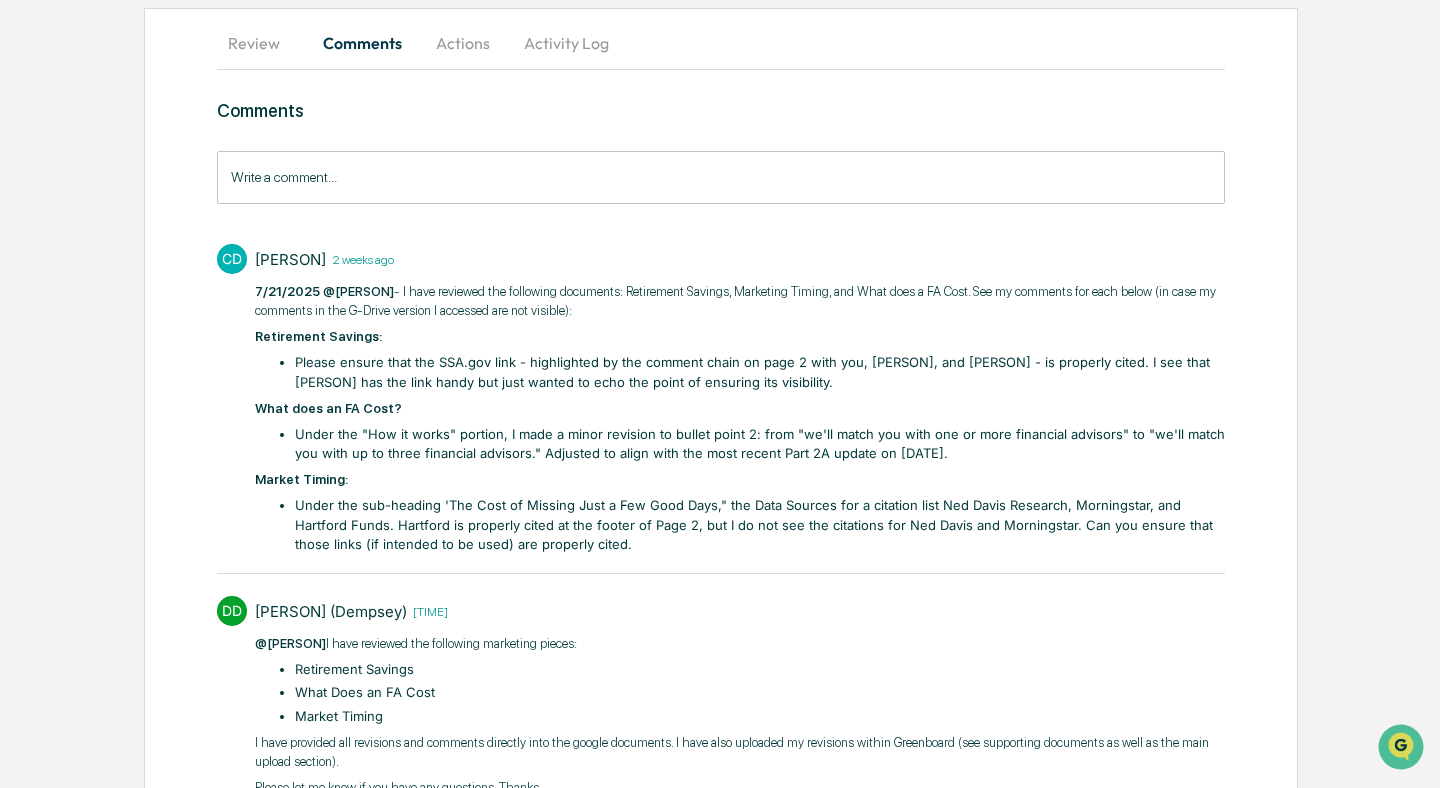 scroll, scrollTop: 194, scrollLeft: 0, axis: vertical 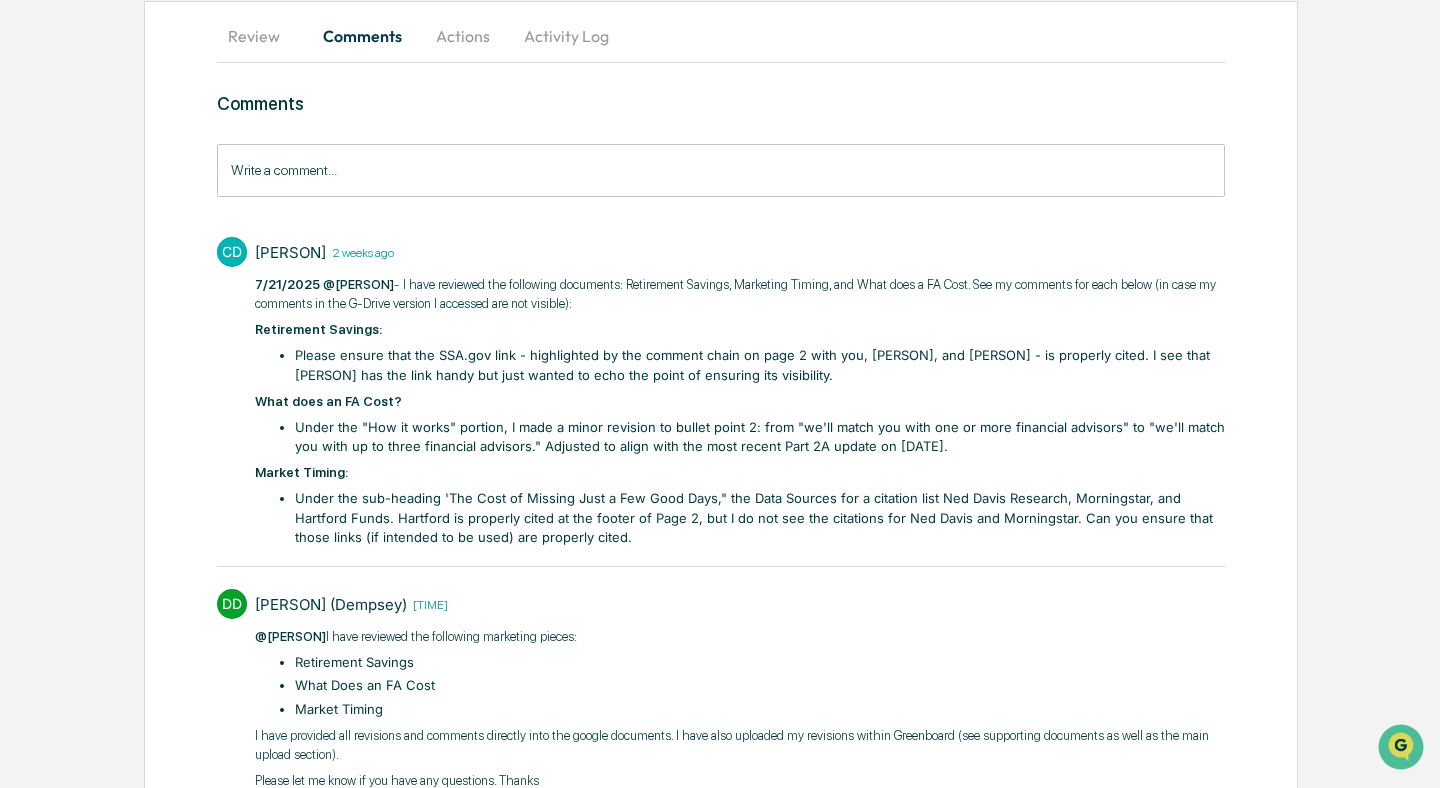 click on "[DATE]   @[PERSON]  - I have reviewed the following documents: Retirement Savings, Marketing Timing, and What does a FA Cost. See my comments for each below (in case my comments in the G-Drive version I accessed are not visible):
Retirement Savings:
Please ensure that the SSA.gov link - highlighted by the comment chain on page 2 with you, [PERSON], and [PERSON] - is properly cited. I see that [PERSON] has the link handy but just wanted to echo the point of ensuring its visibility.
What does an FA Cost?
​Under the "How it works" portion, I made a minor revision to bullet point 2: from "we'll match you with one or more financial advisors" to "we'll match you with up to three financial advisors." Adjusted to align with the most recent Part 2A update on [DATE].
Market Timing:" at bounding box center [740, 411] 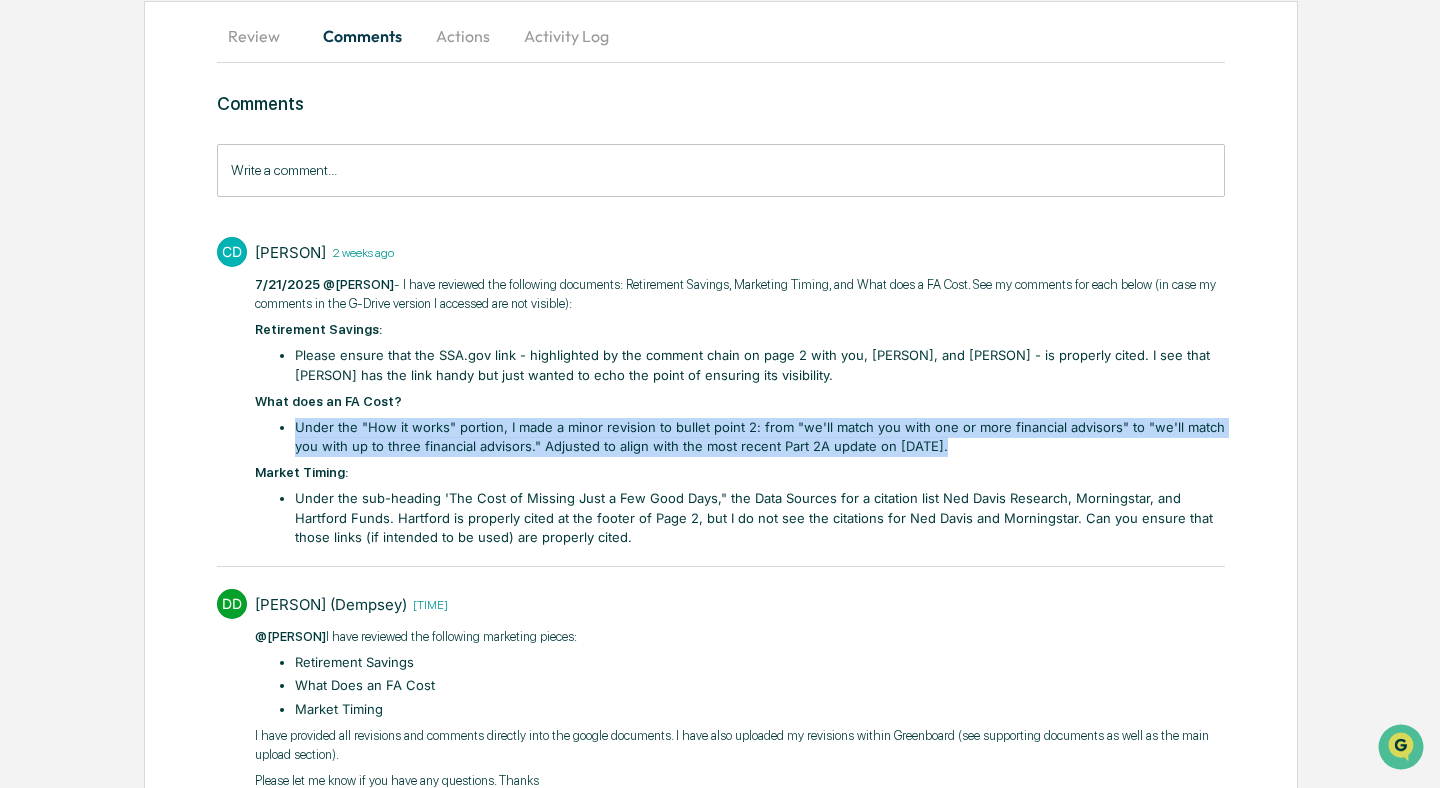 click on "[DATE]   @[PERSON]  - I have reviewed the following documents: Retirement Savings, Marketing Timing, and What does a FA Cost. See my comments for each below (in case my comments in the G-Drive version I accessed are not visible):
Retirement Savings:
Please ensure that the SSA.gov link - highlighted by the comment chain on page 2 with you, [PERSON], and [PERSON] - is properly cited. I see that [PERSON] has the link handy but just wanted to echo the point of ensuring its visibility.
What does an FA Cost?
​Under the "How it works" portion, I made a minor revision to bullet point 2: from "we'll match you with one or more financial advisors" to "we'll match you with up to three financial advisors." Adjusted to align with the most recent Part 2A update on [DATE].
Market Timing:" at bounding box center (740, 411) 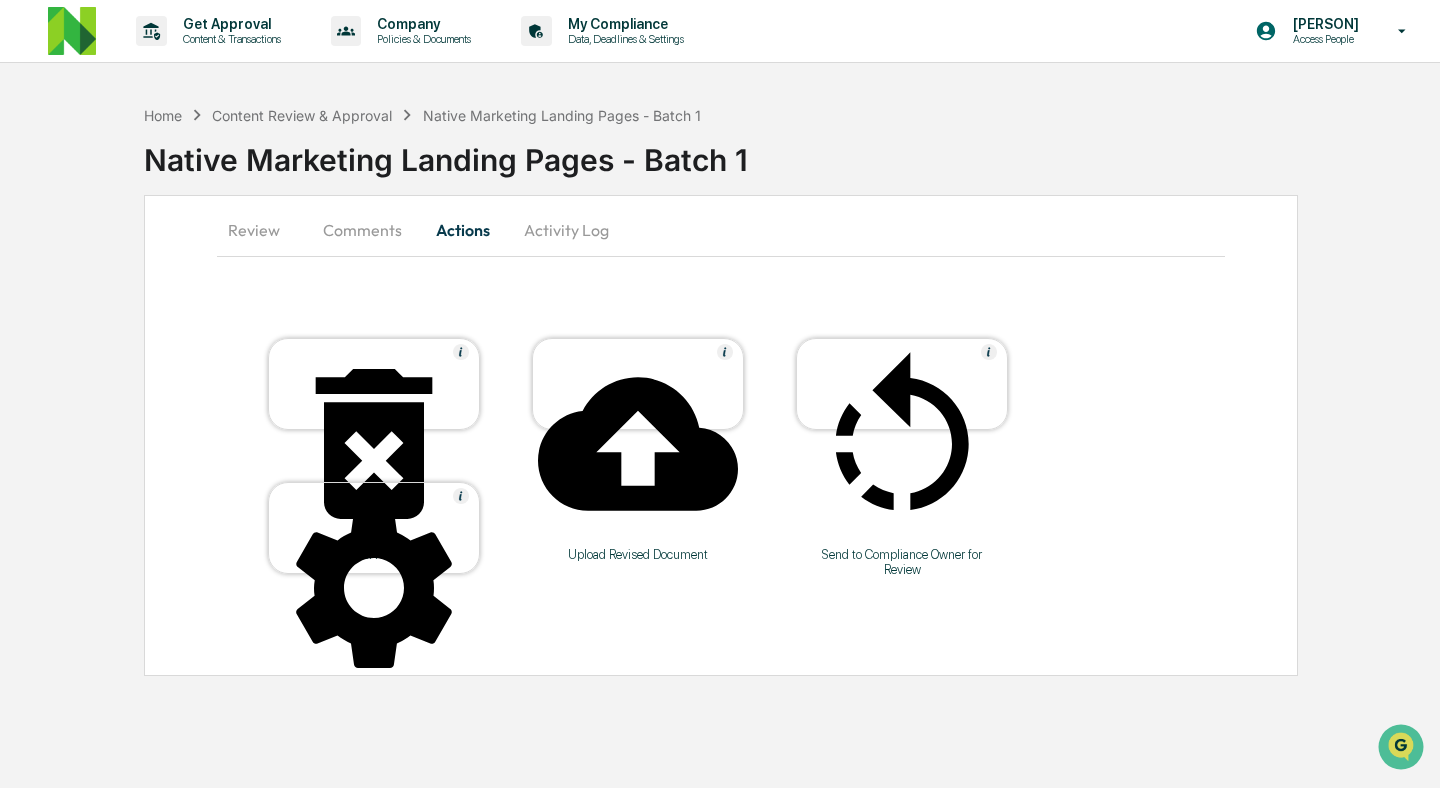 scroll, scrollTop: 0, scrollLeft: 0, axis: both 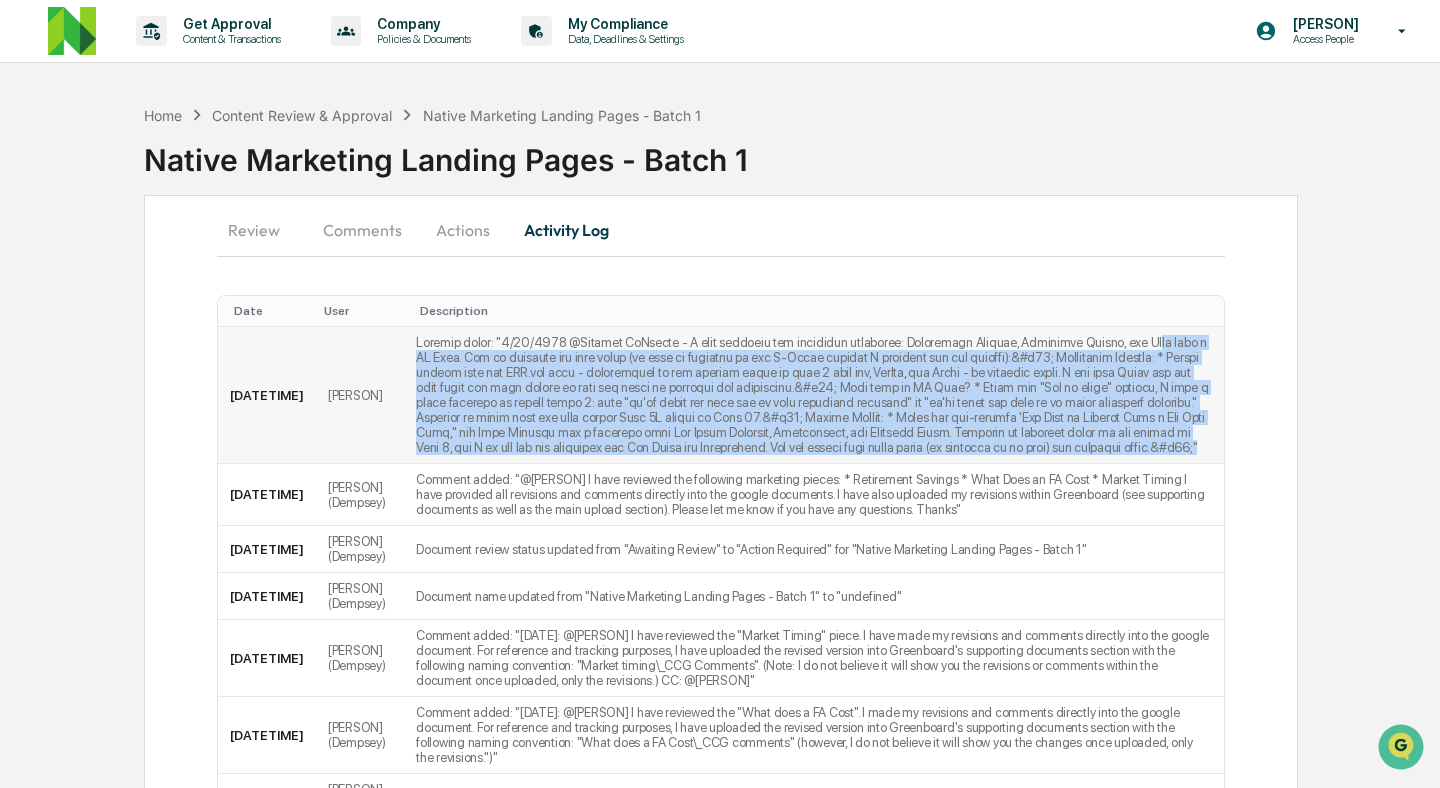 drag, startPoint x: 442, startPoint y: 350, endPoint x: 739, endPoint y: 471, distance: 320.70236 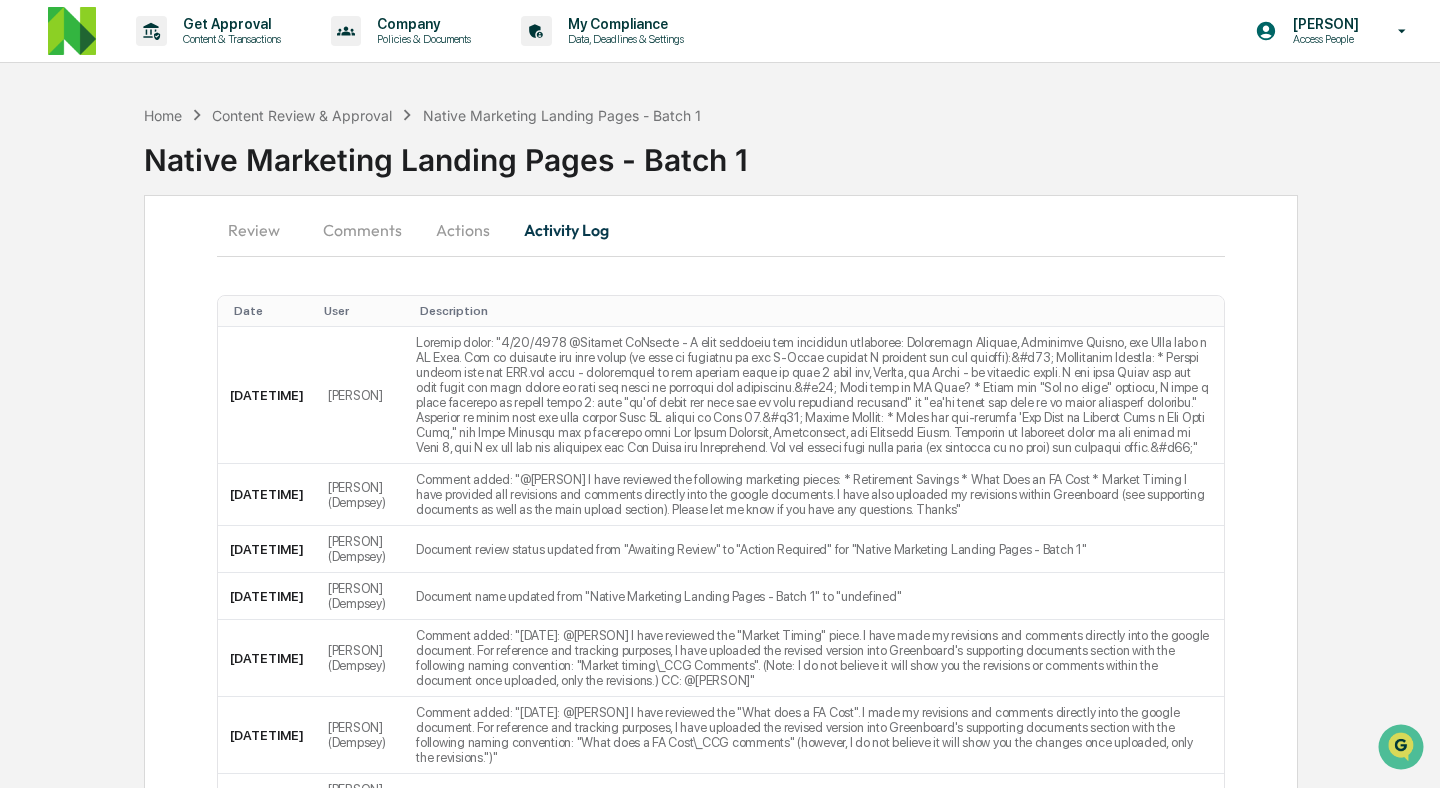 click on "Home Content Review & Approval Native Marketing Landing Pages - Batch 1" at bounding box center (422, 115) 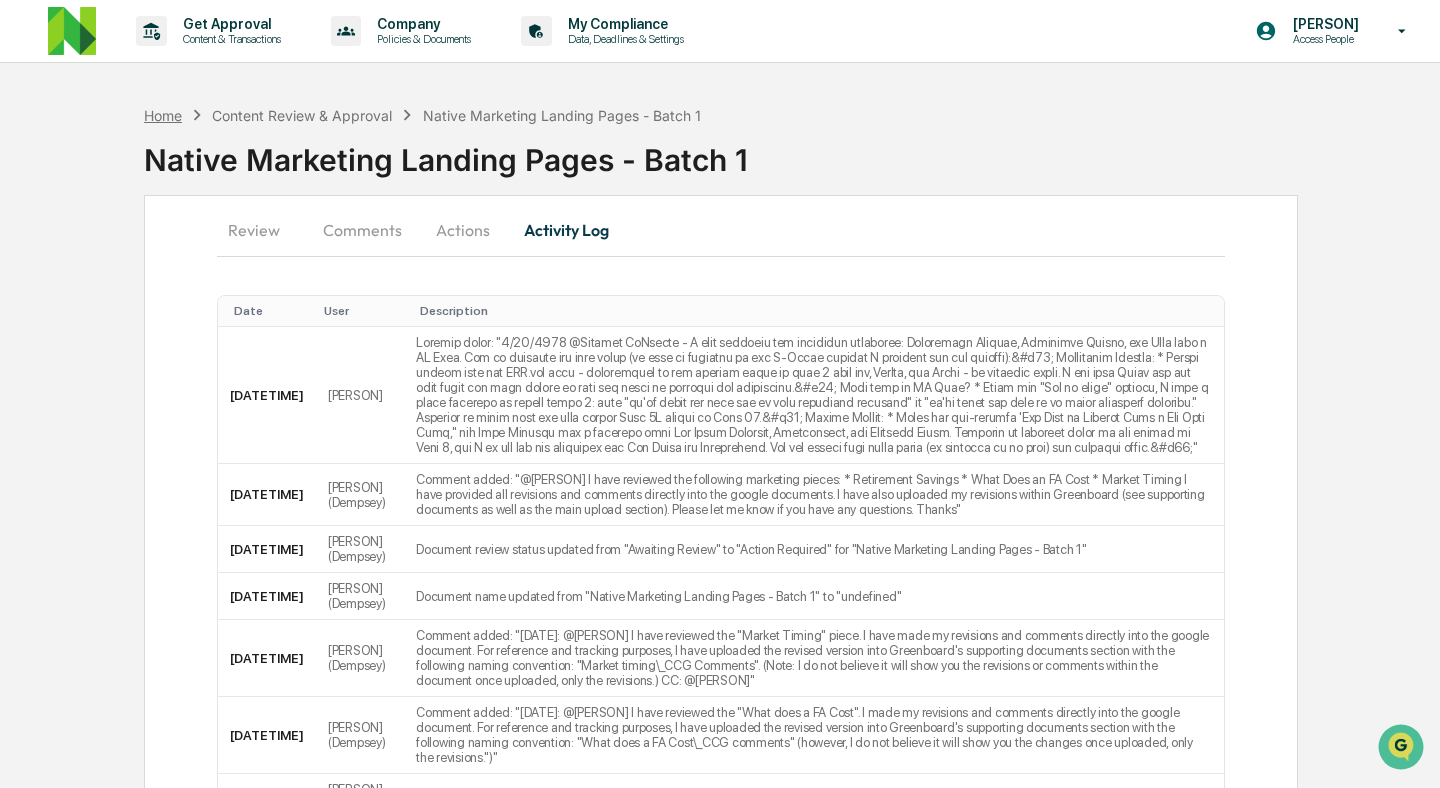 click on "Home" at bounding box center [163, 115] 